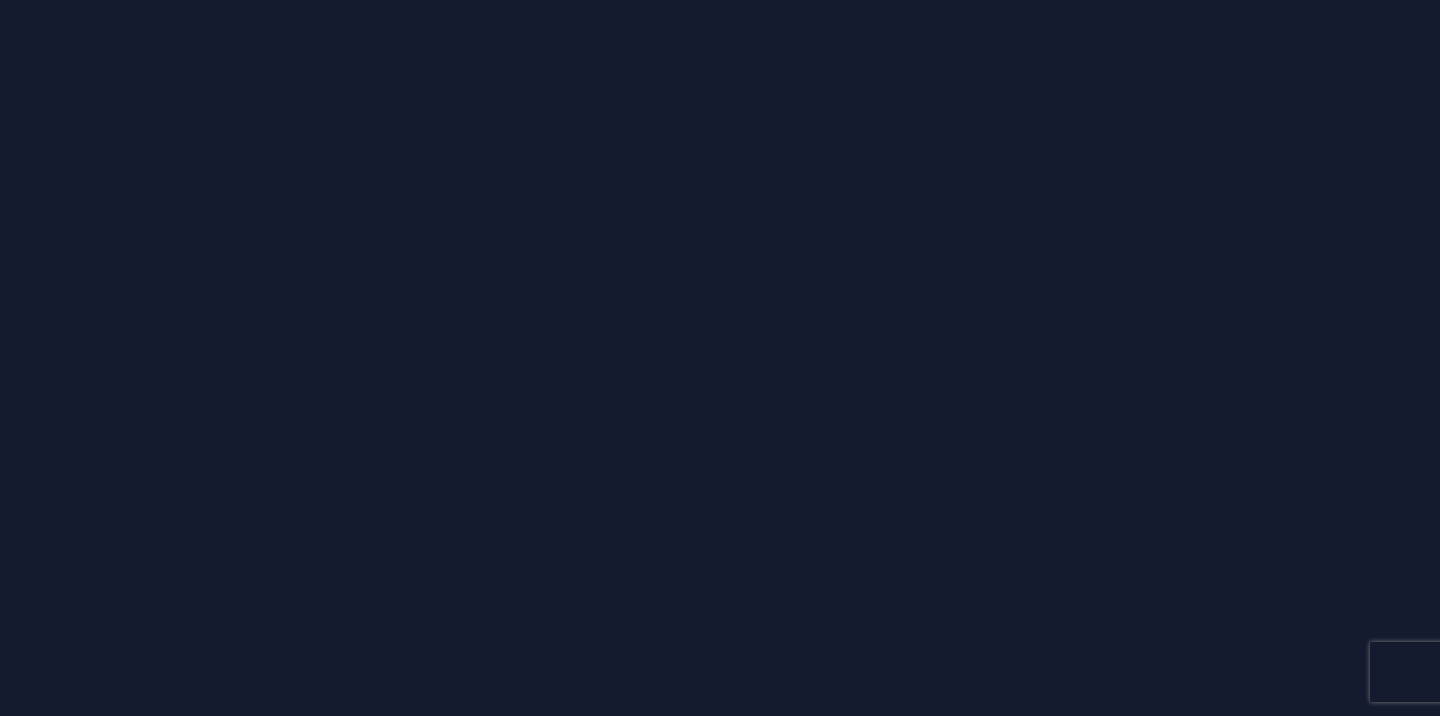 scroll, scrollTop: 0, scrollLeft: 0, axis: both 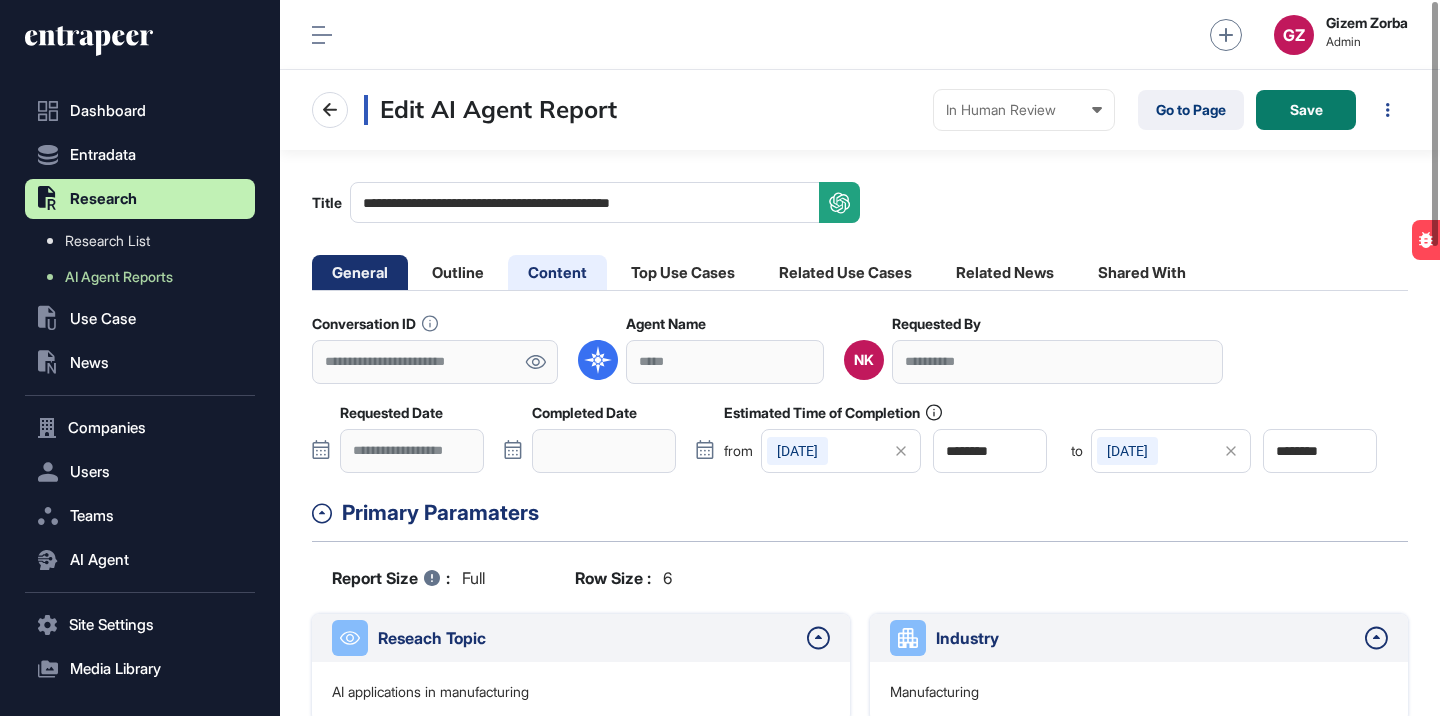 click on "Content" 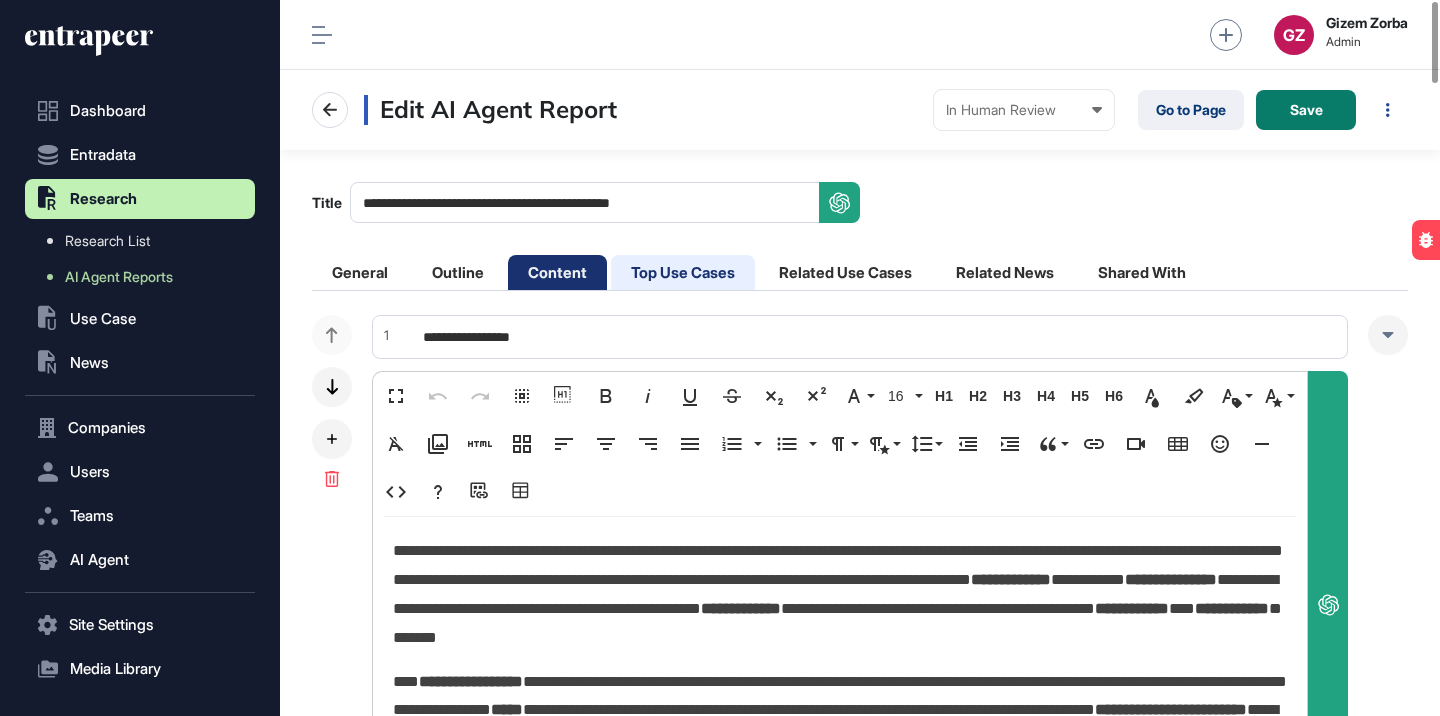 click on "Top Use Cases" 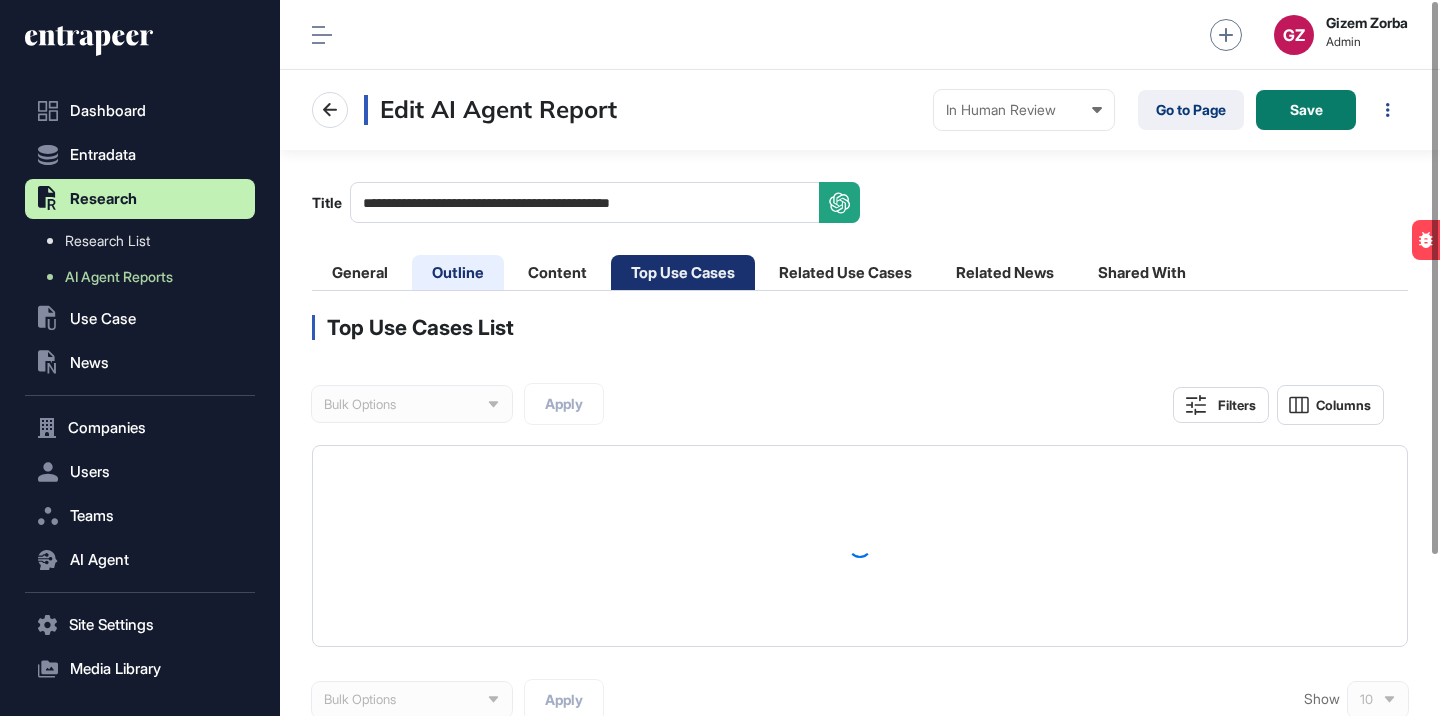 click on "Outline" 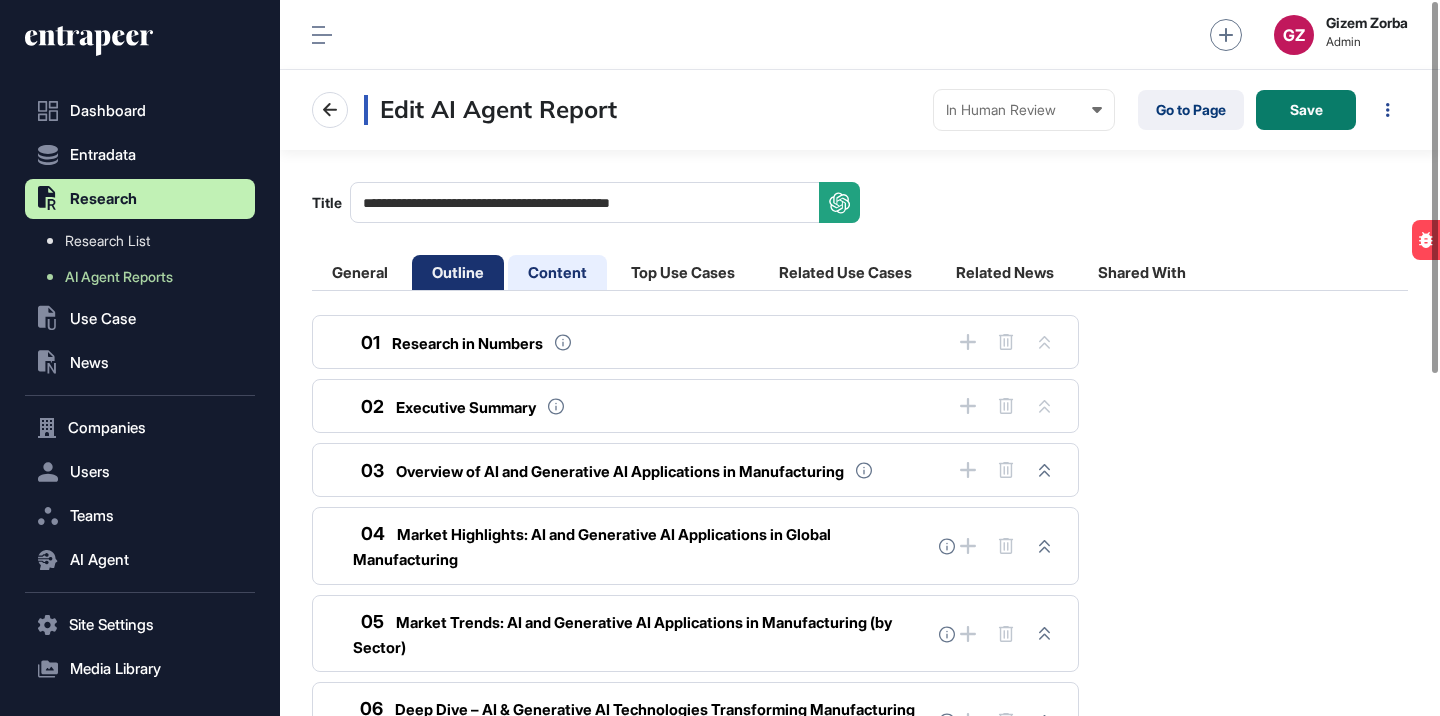 click on "Content" 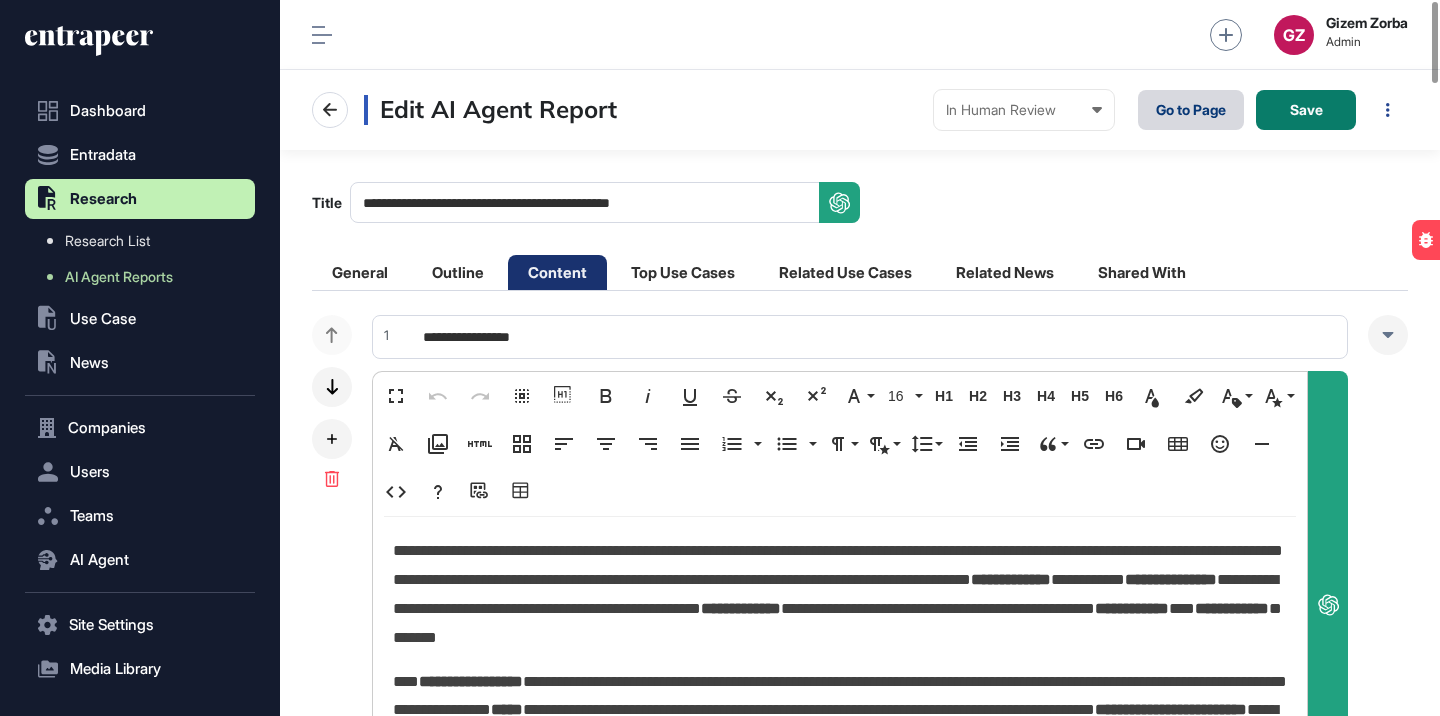 click on "Go to Page" at bounding box center [1191, 110] 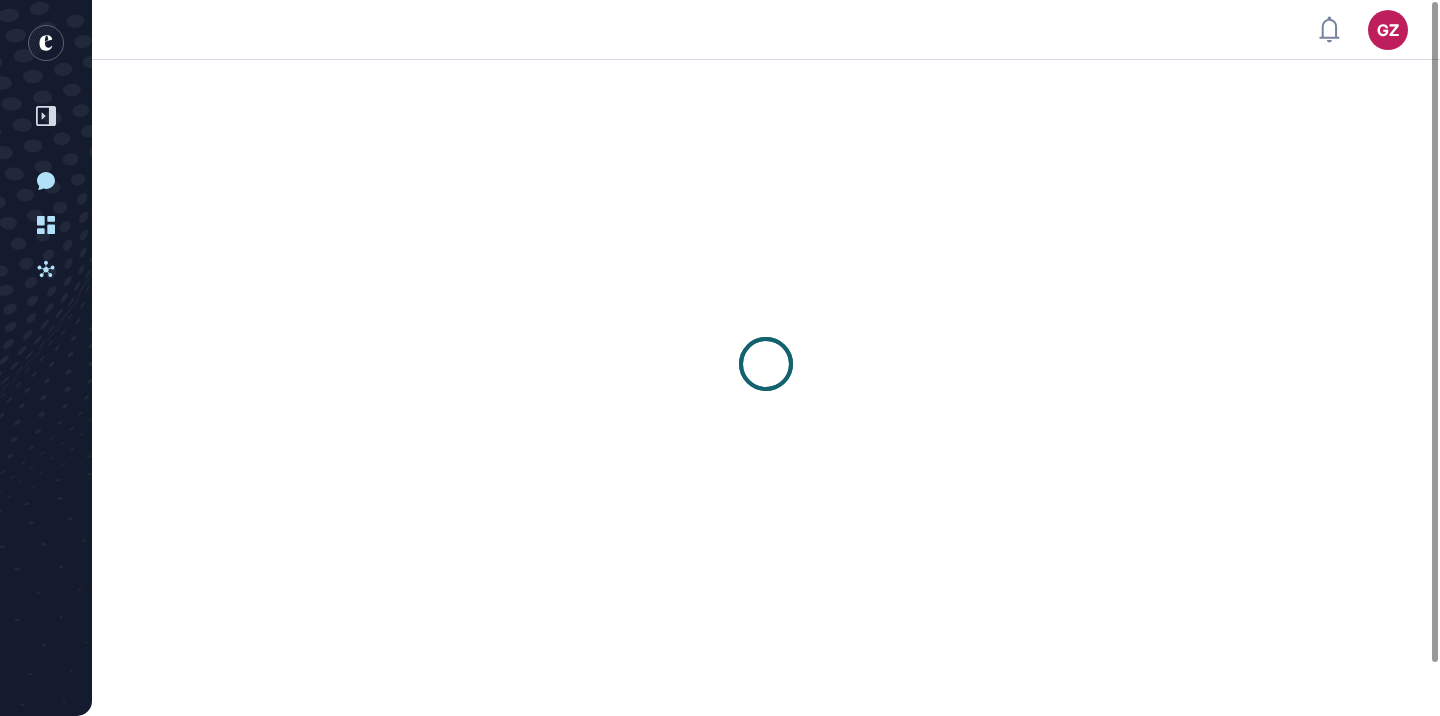 scroll, scrollTop: 0, scrollLeft: 0, axis: both 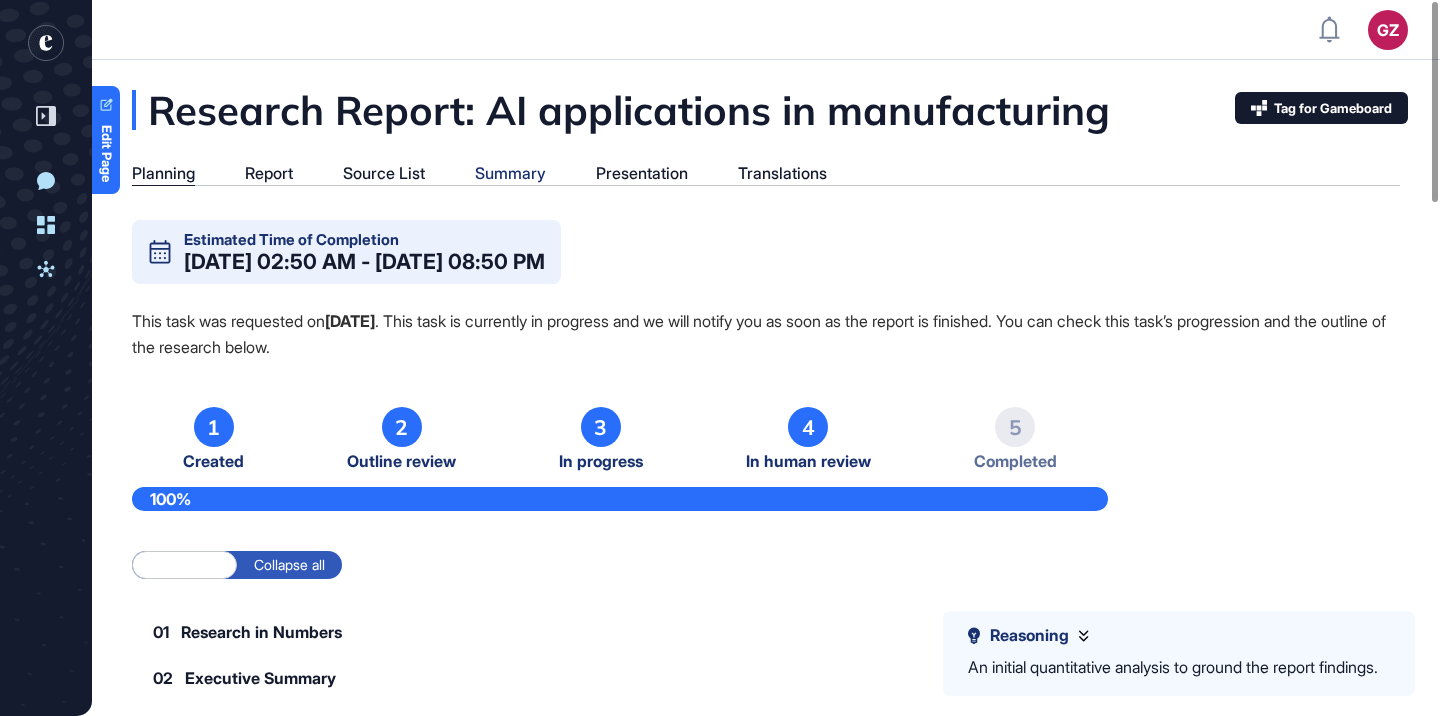 click on "Summary" at bounding box center [510, 173] 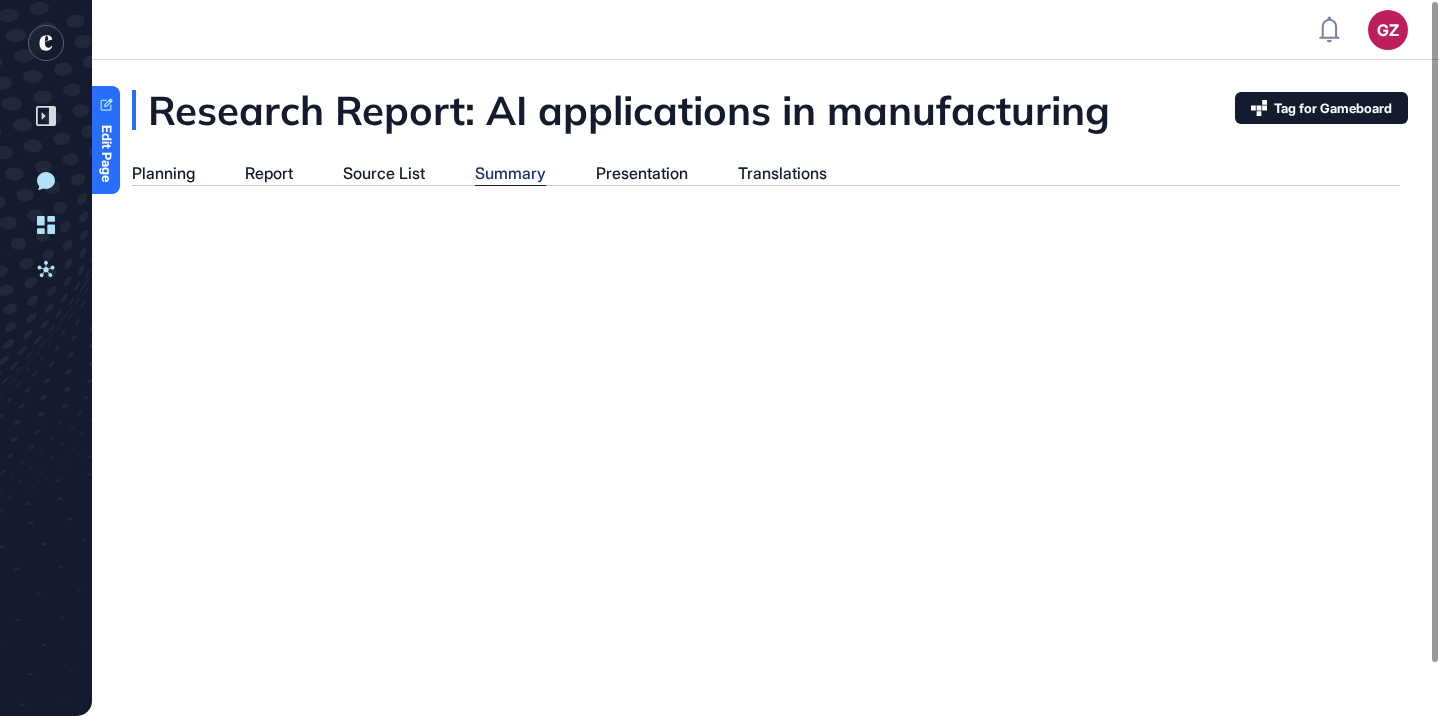 scroll, scrollTop: 616, scrollLeft: 5, axis: both 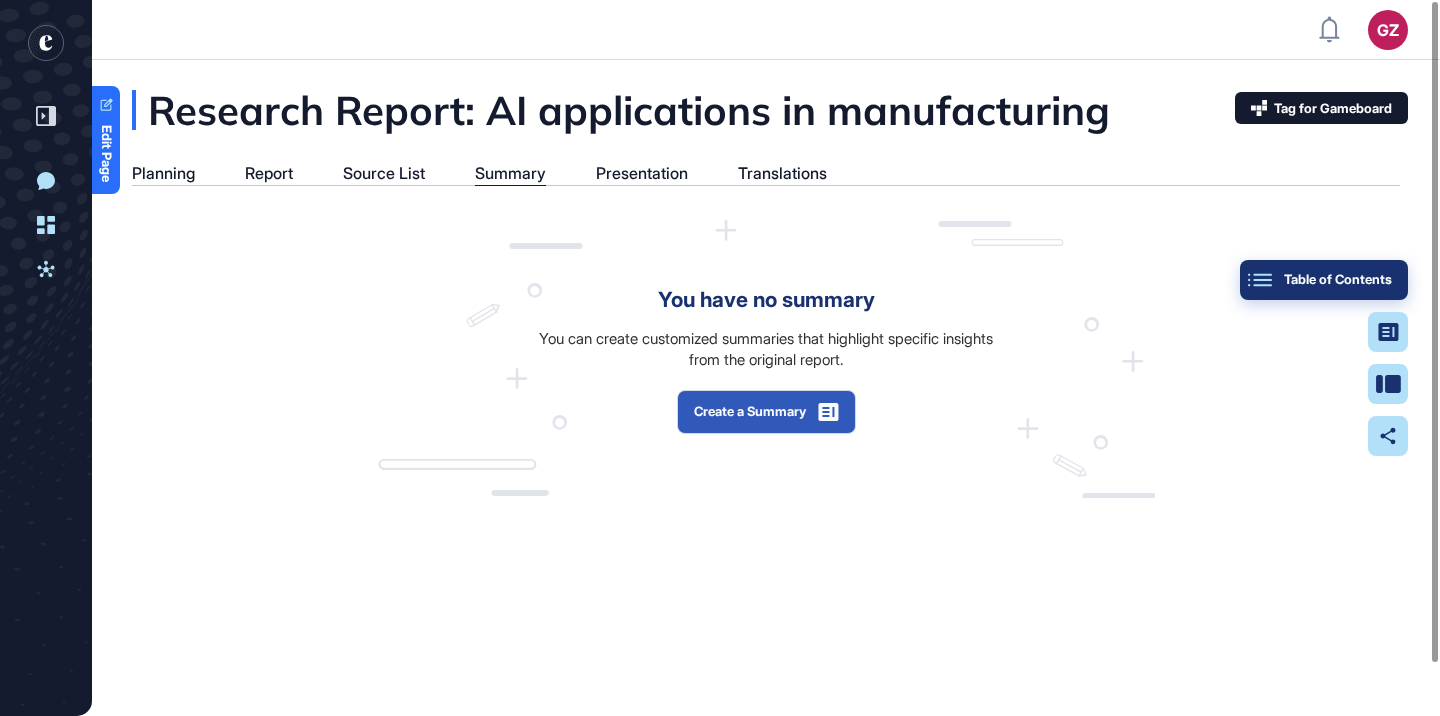 click on "Table of Contents" at bounding box center [1324, 280] 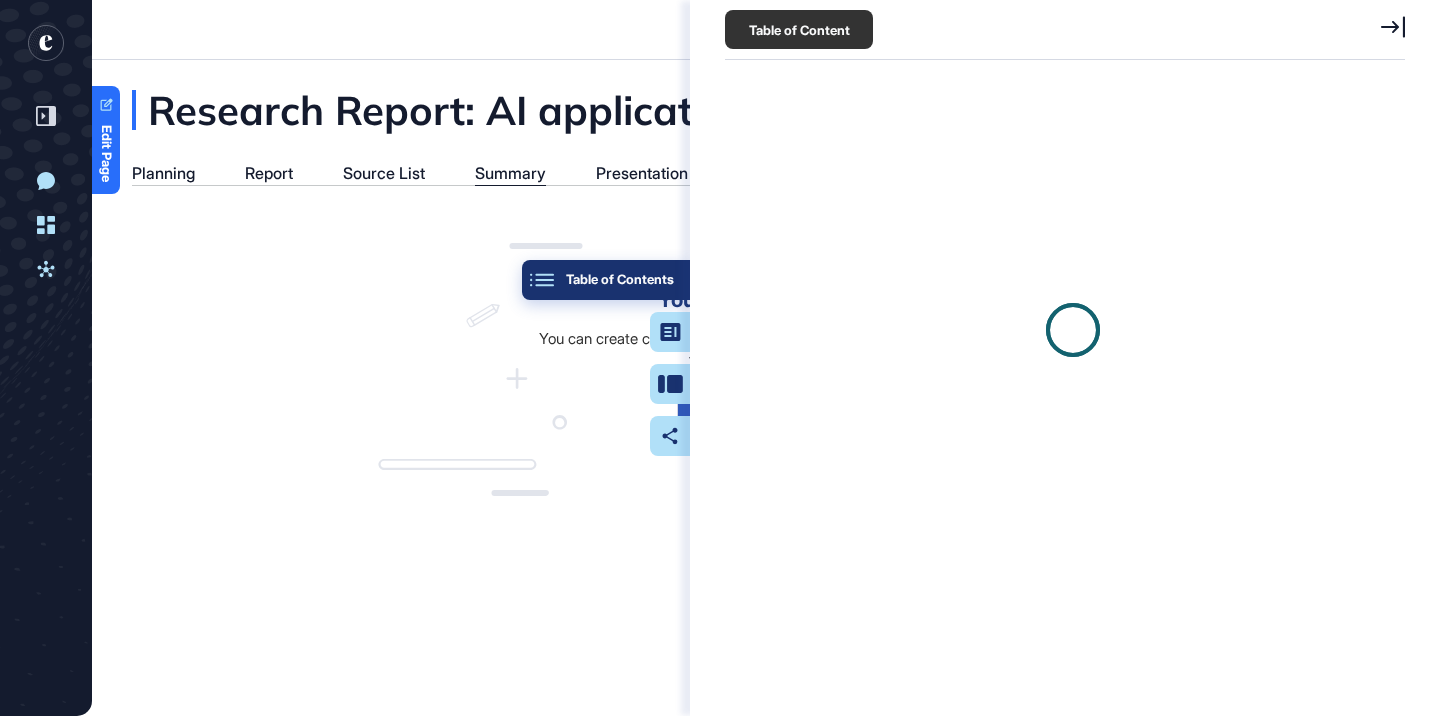 scroll, scrollTop: 616, scrollLeft: 685, axis: both 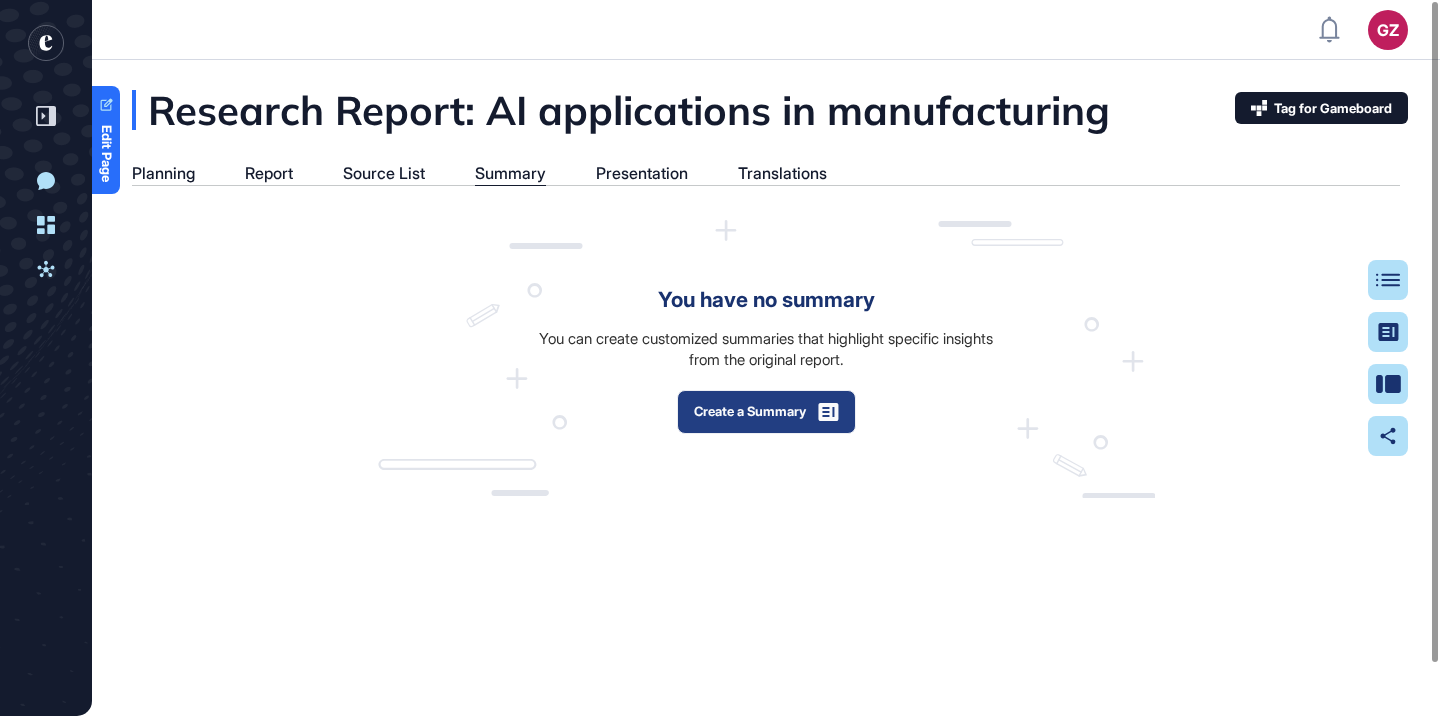 click on "Create a Summary" at bounding box center (766, 412) 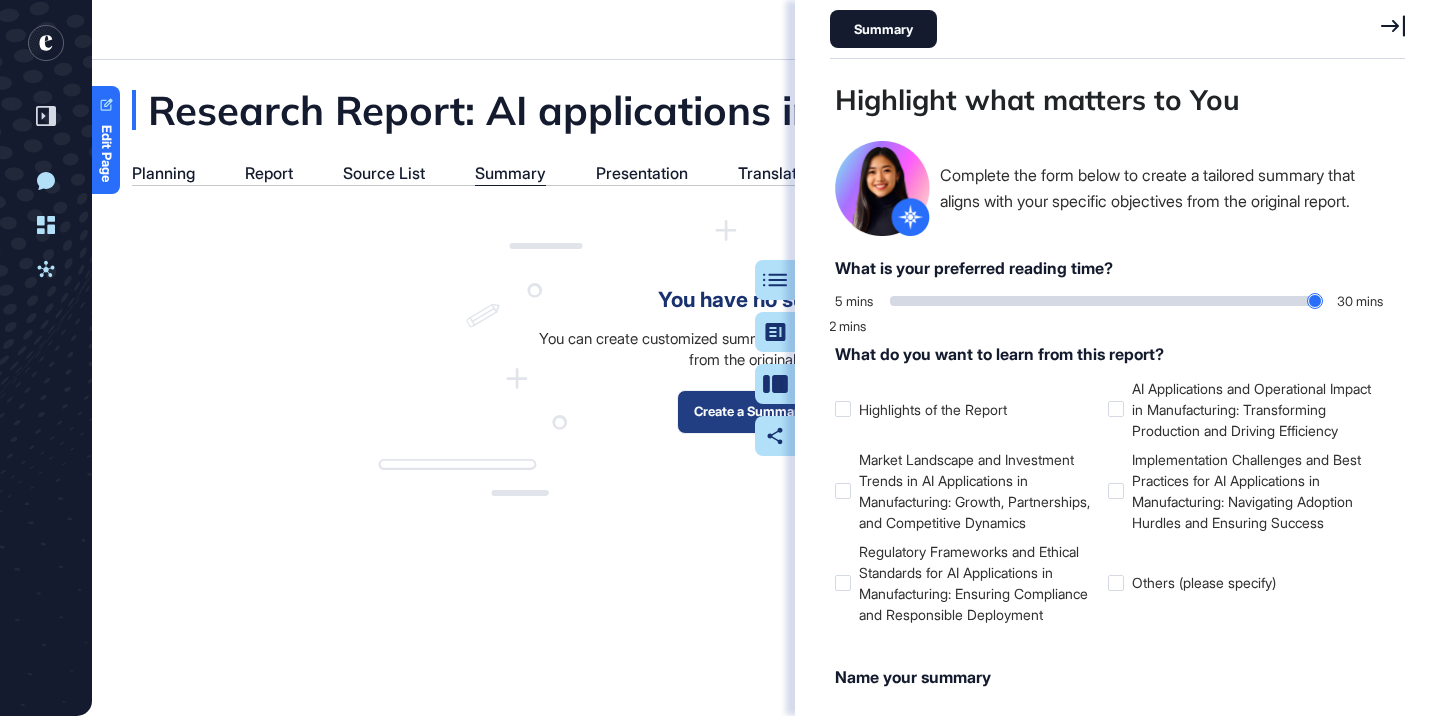 scroll, scrollTop: 616, scrollLeft: 580, axis: both 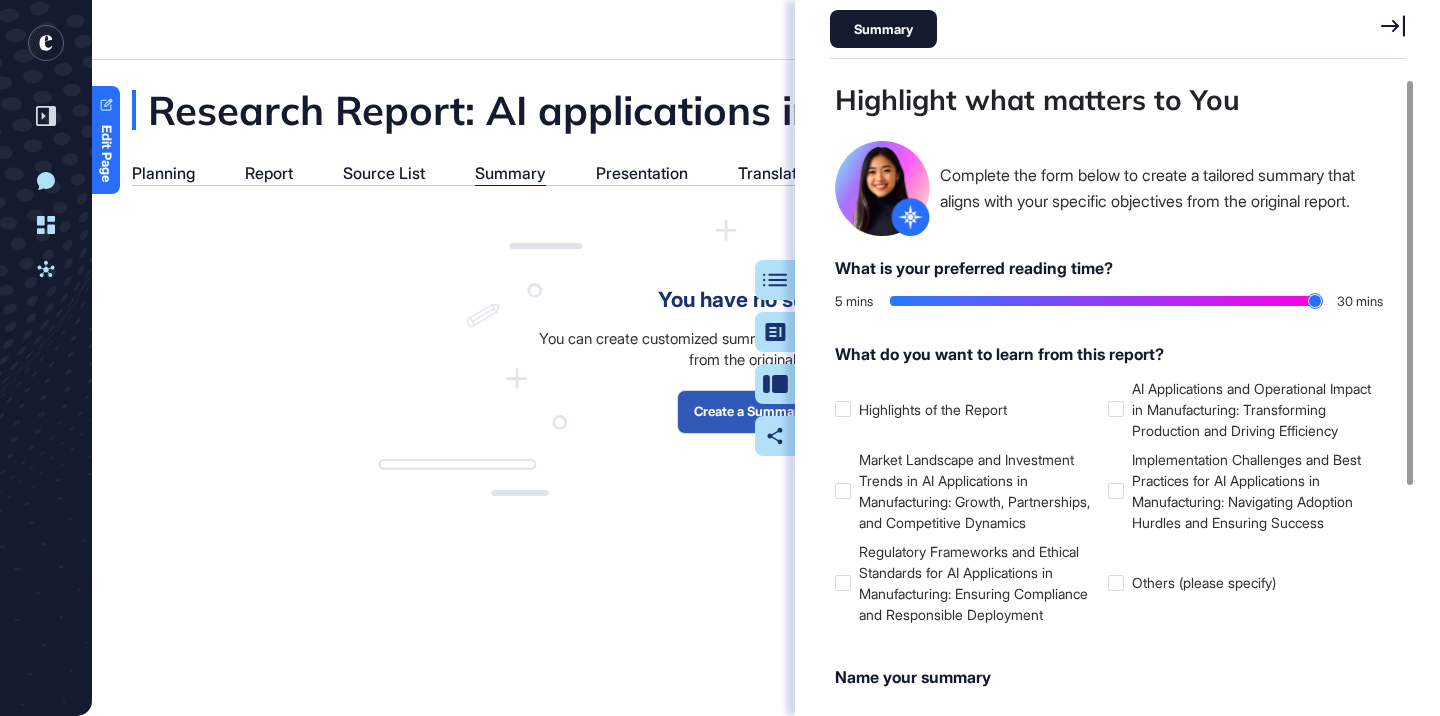drag, startPoint x: 894, startPoint y: 304, endPoint x: 1371, endPoint y: 297, distance: 477.05136 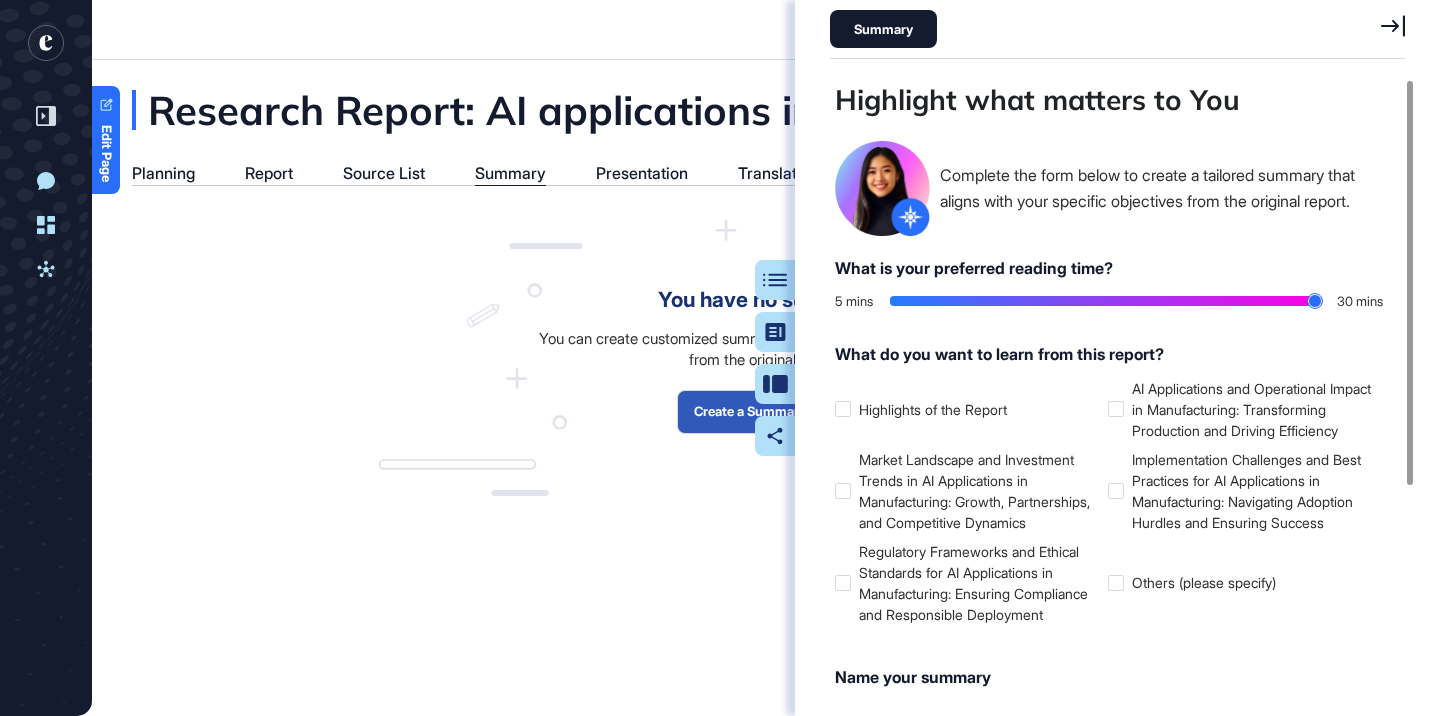 type on "**" 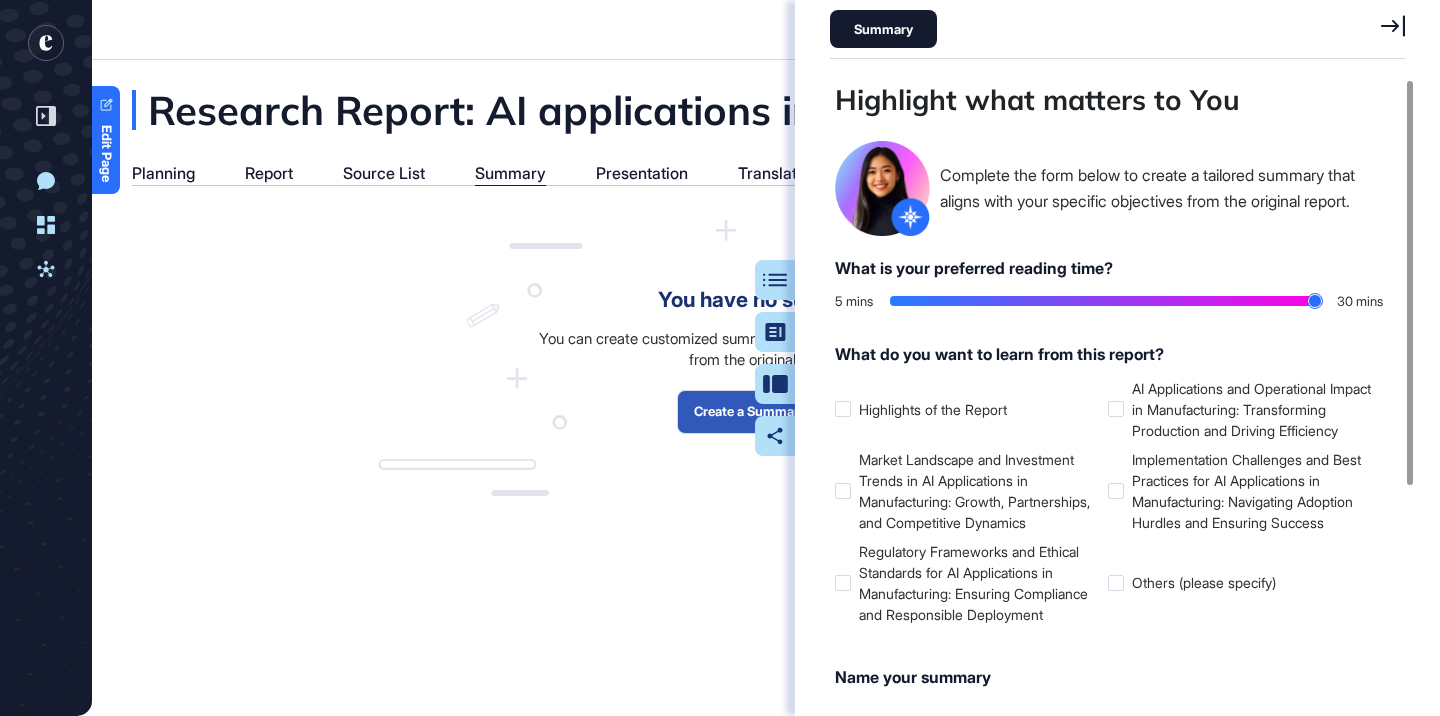 click at bounding box center [1106, 301] 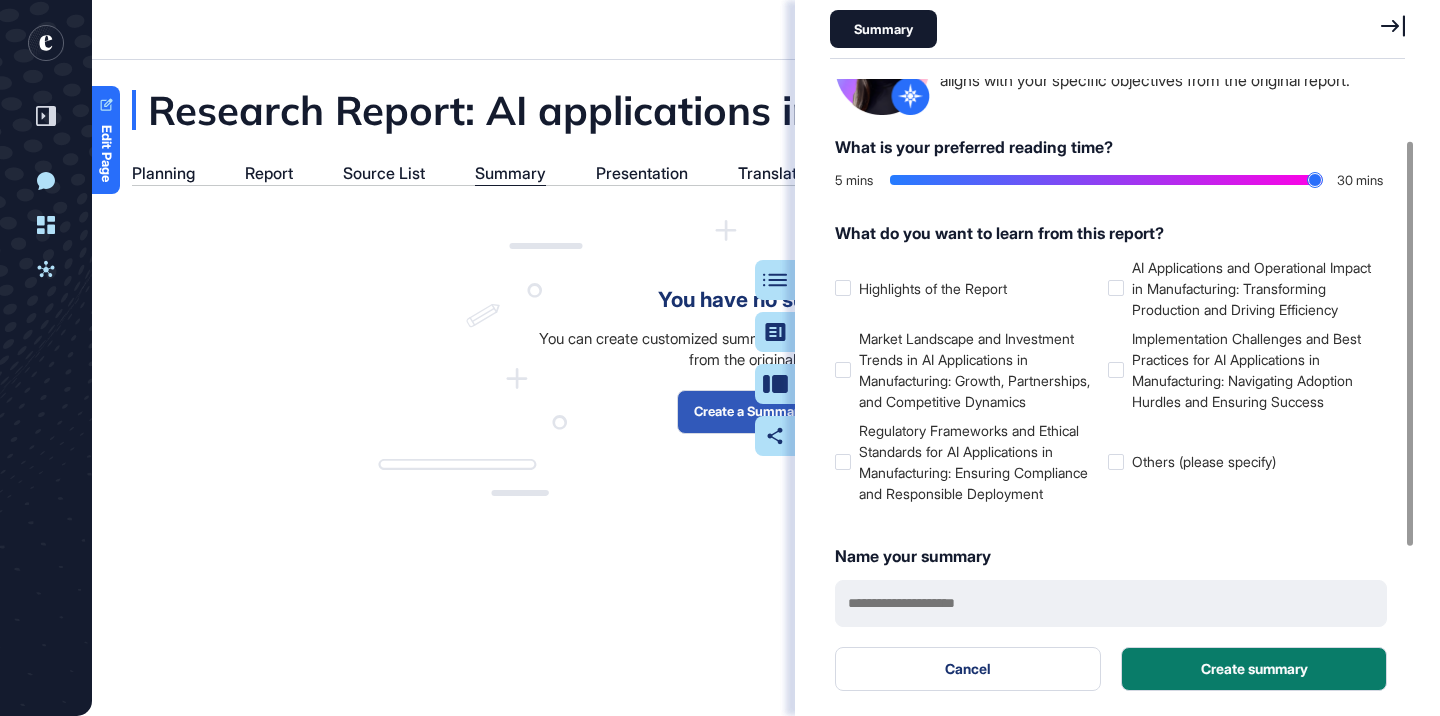 scroll, scrollTop: 129, scrollLeft: 0, axis: vertical 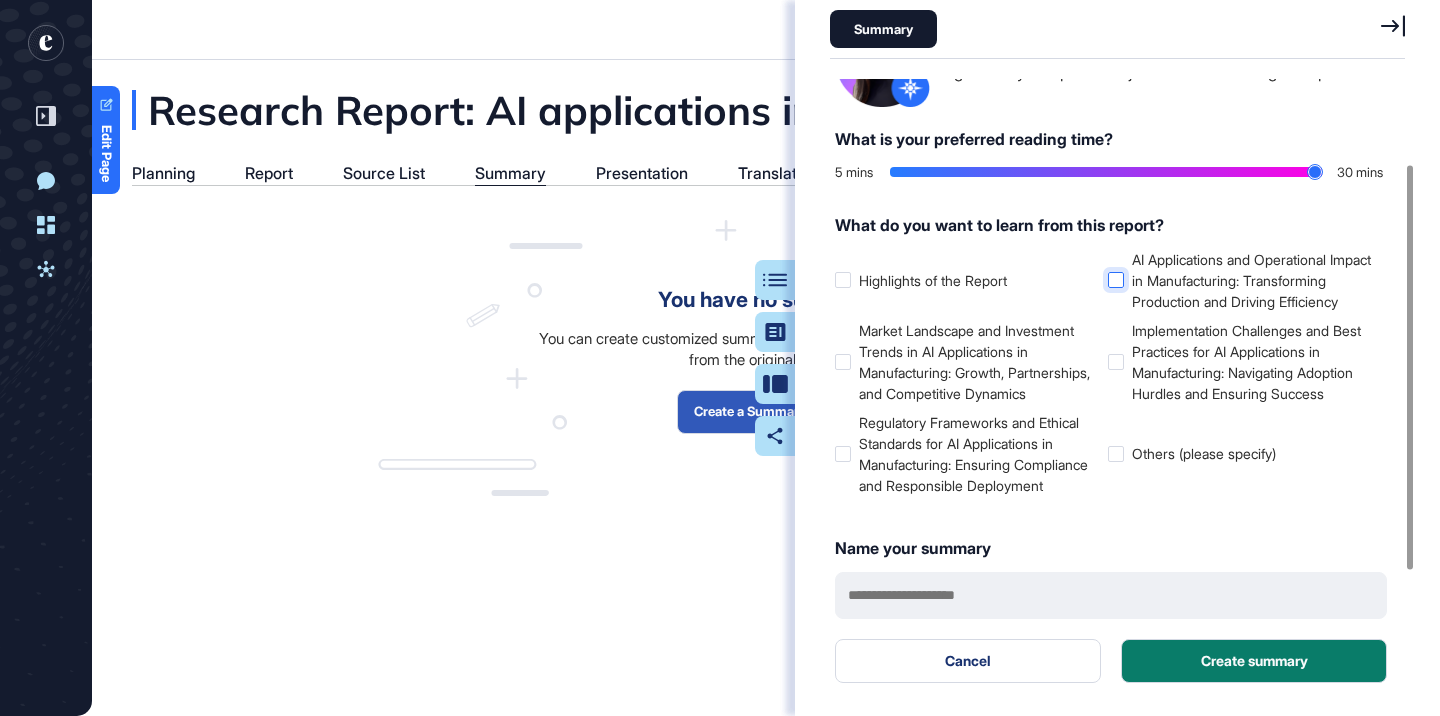 click at bounding box center (1116, 280) 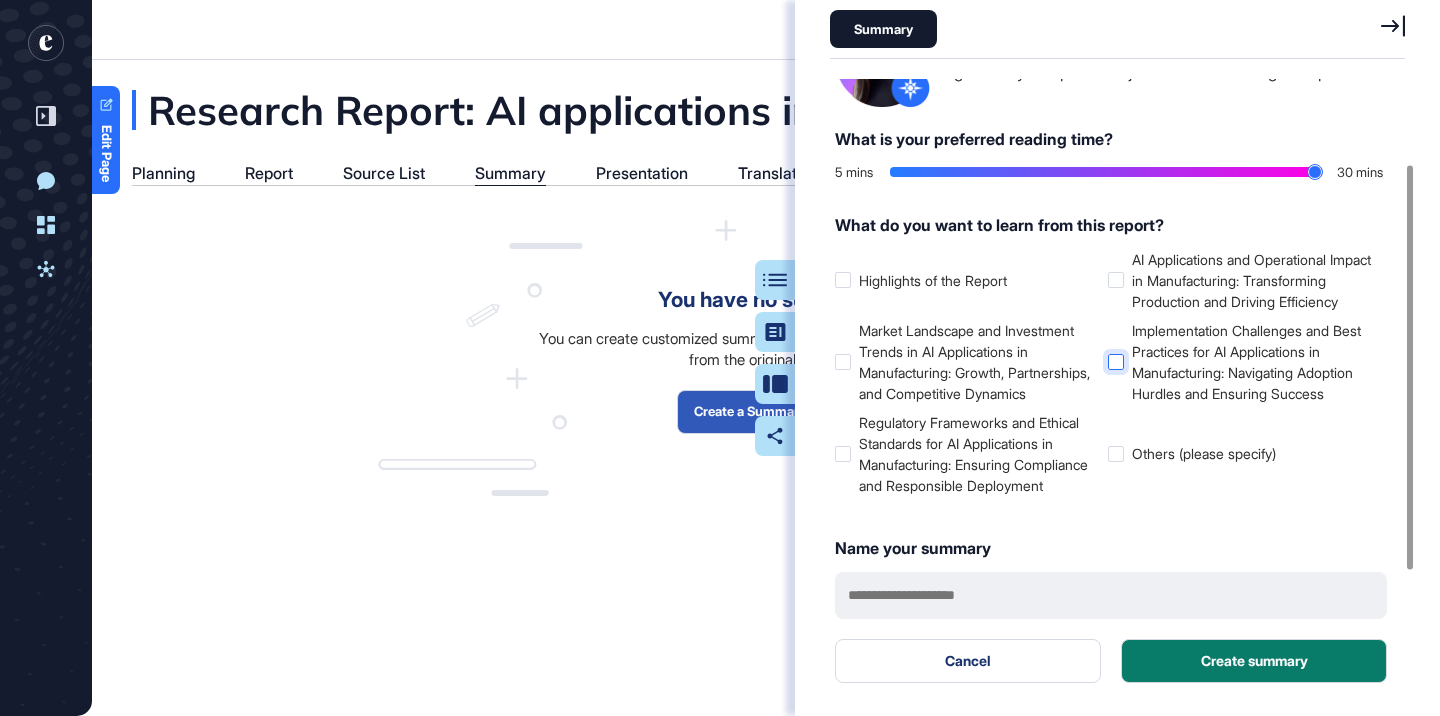 click at bounding box center [1116, 362] 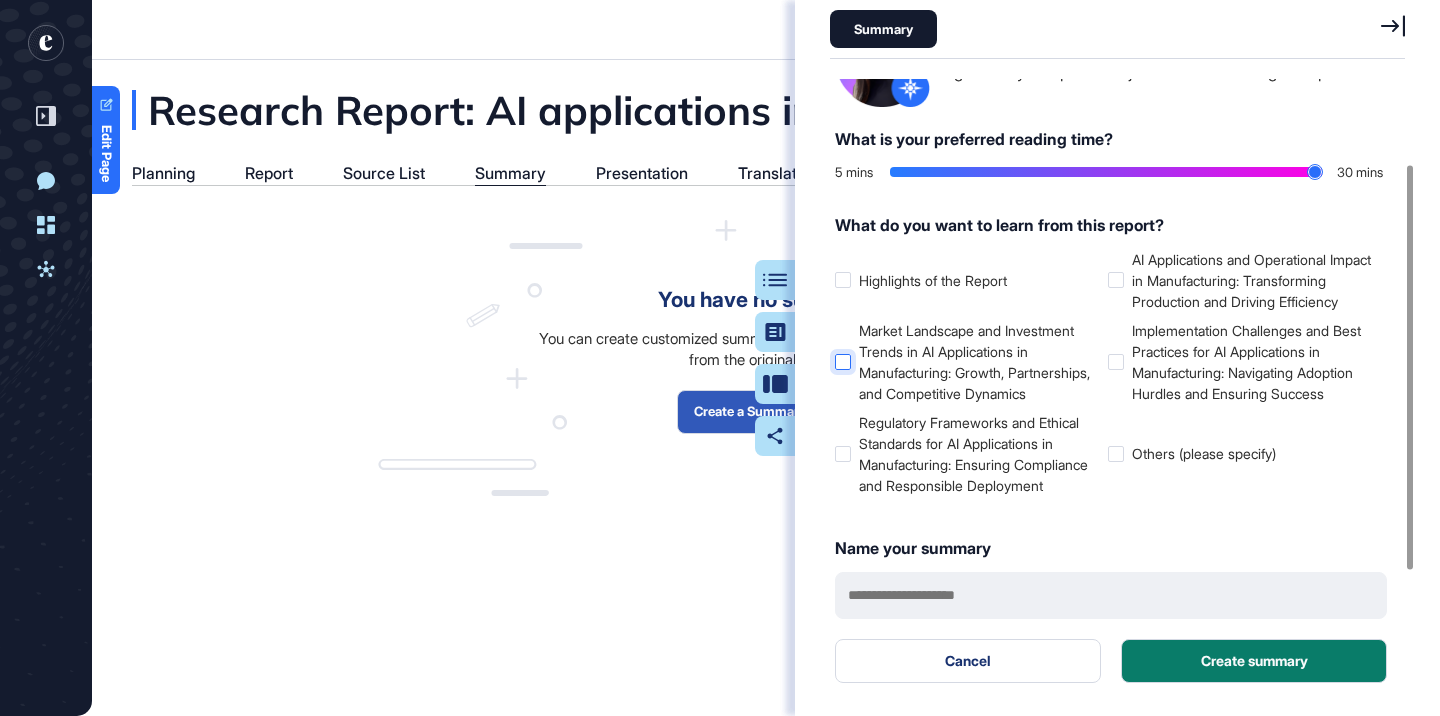 click on "Market Landscape and Investment Trends in AI Applications in Manufacturing: Growth, Partnerships, and Competitive Dynamics" at bounding box center (967, 362) 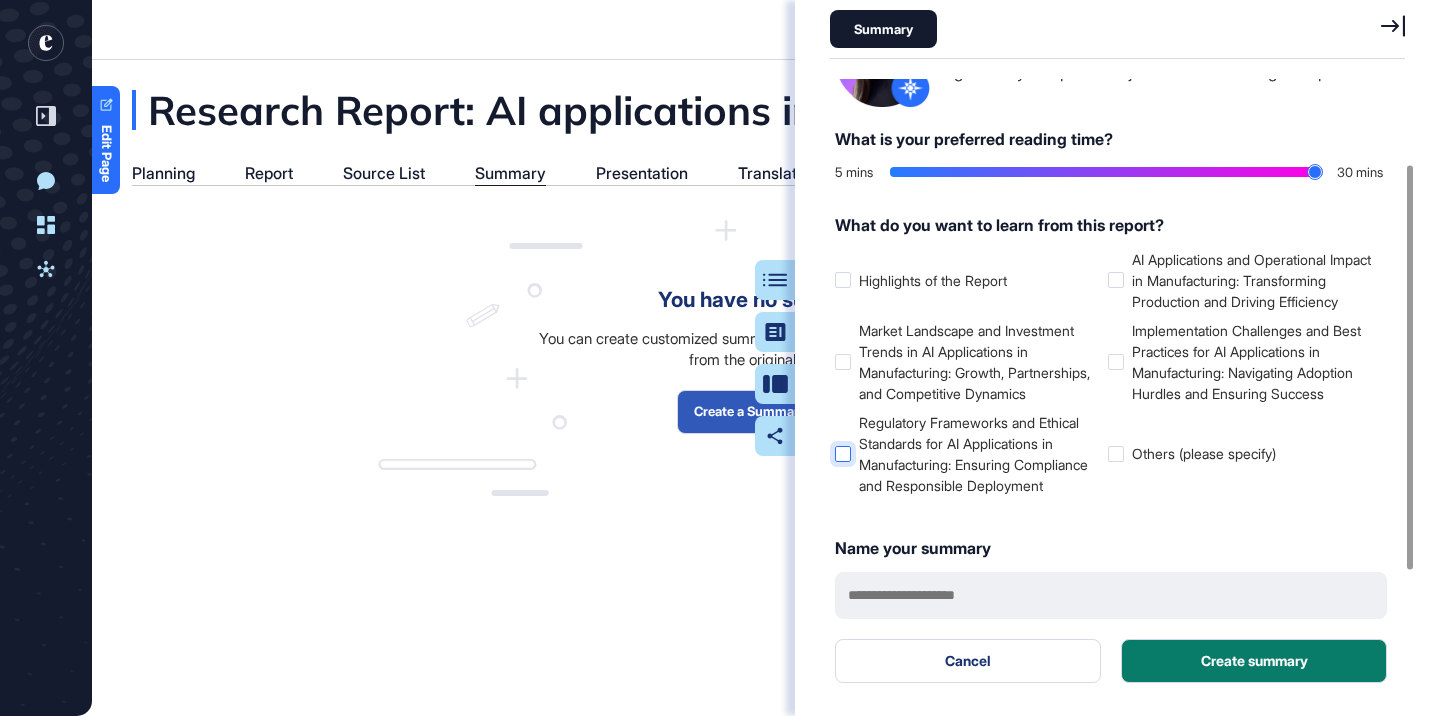click at bounding box center (843, 454) 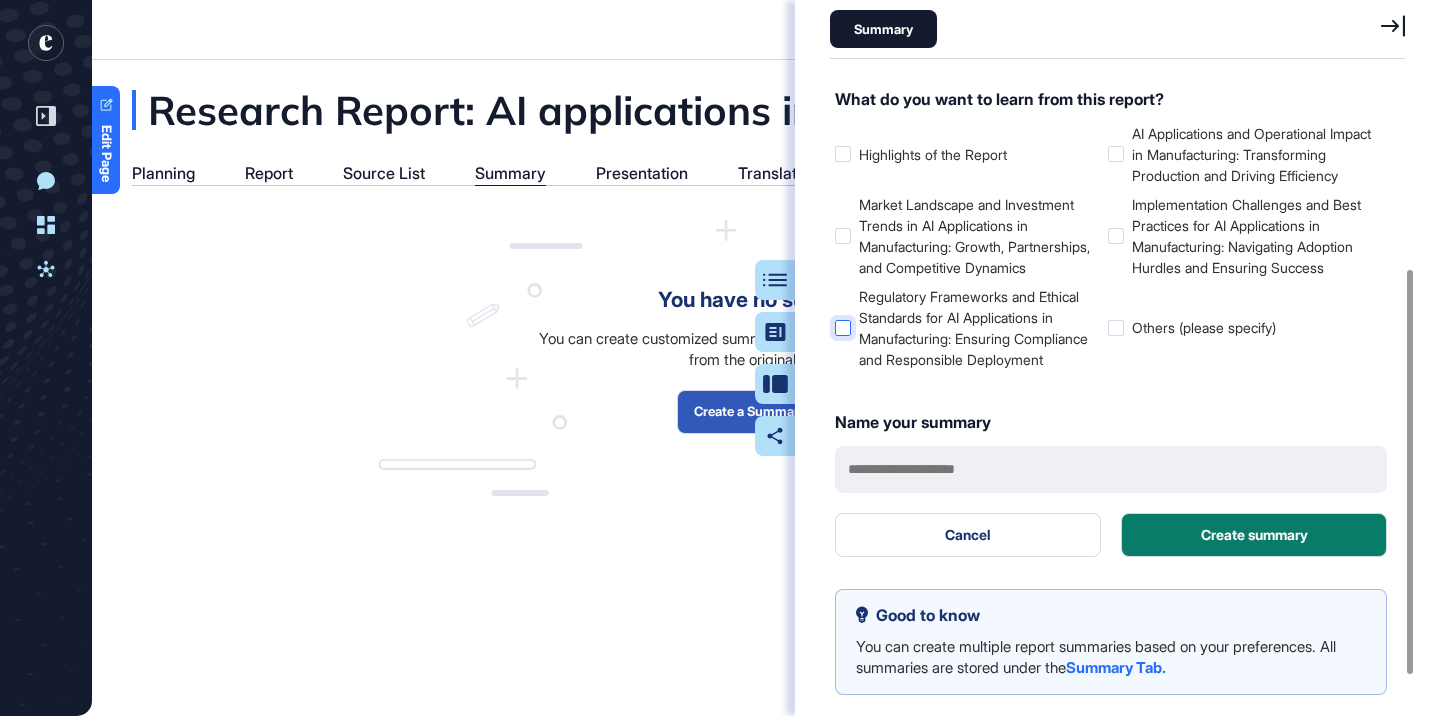 scroll, scrollTop: 317, scrollLeft: 0, axis: vertical 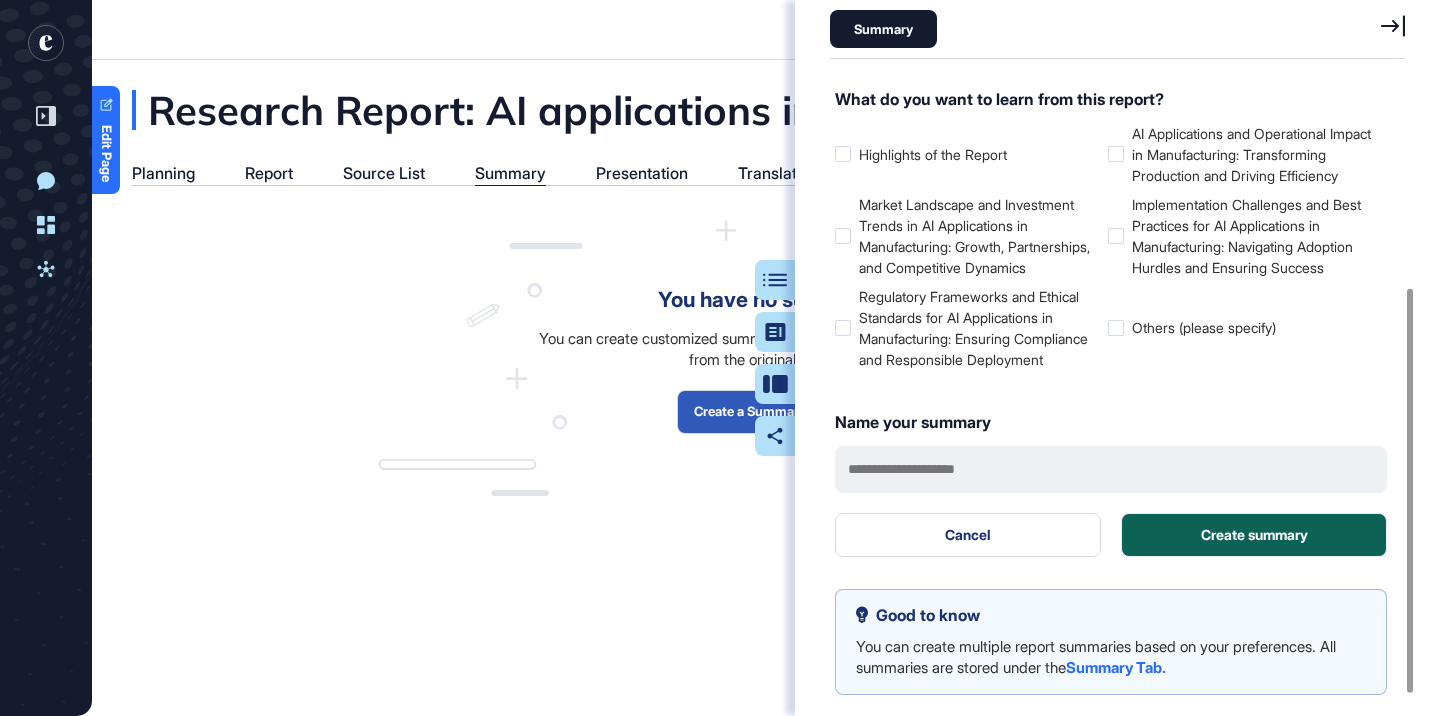 click on "Create summary" at bounding box center [1254, 535] 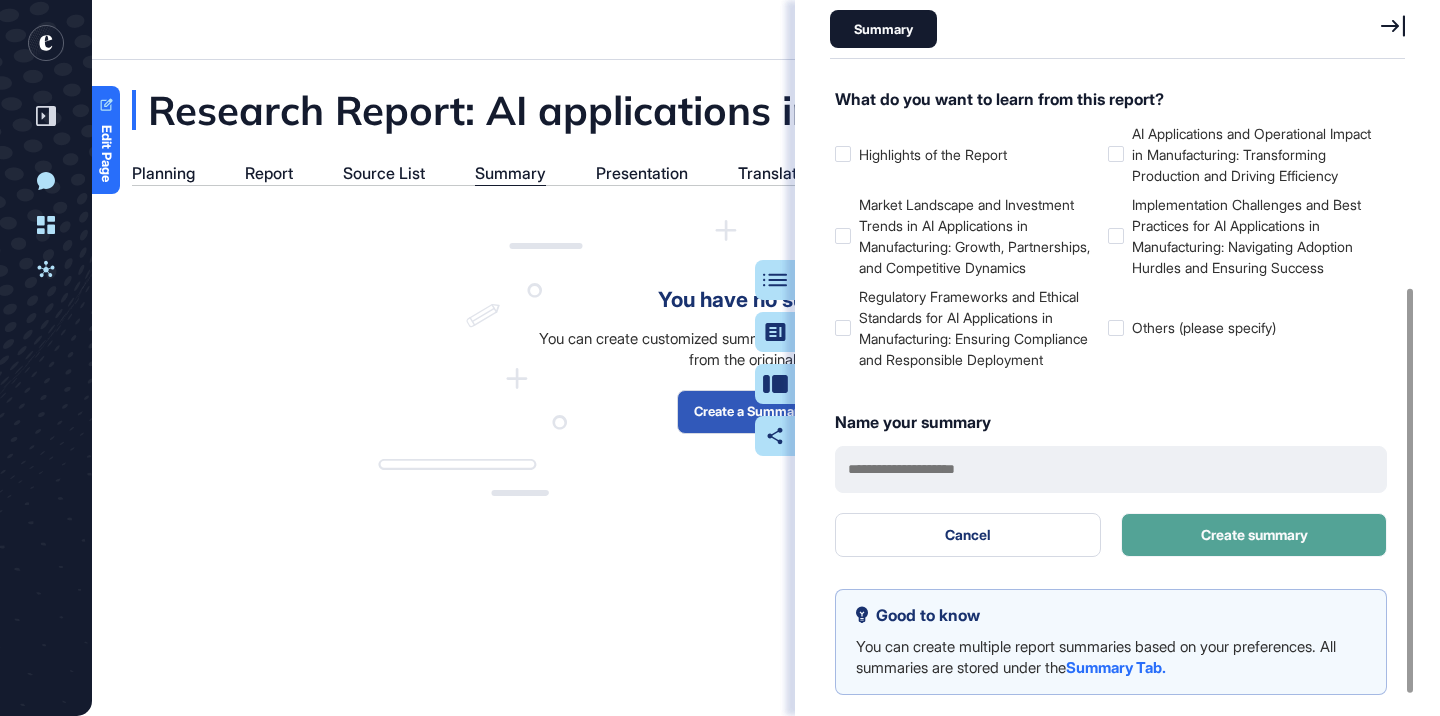 scroll, scrollTop: 32, scrollLeft: 0, axis: vertical 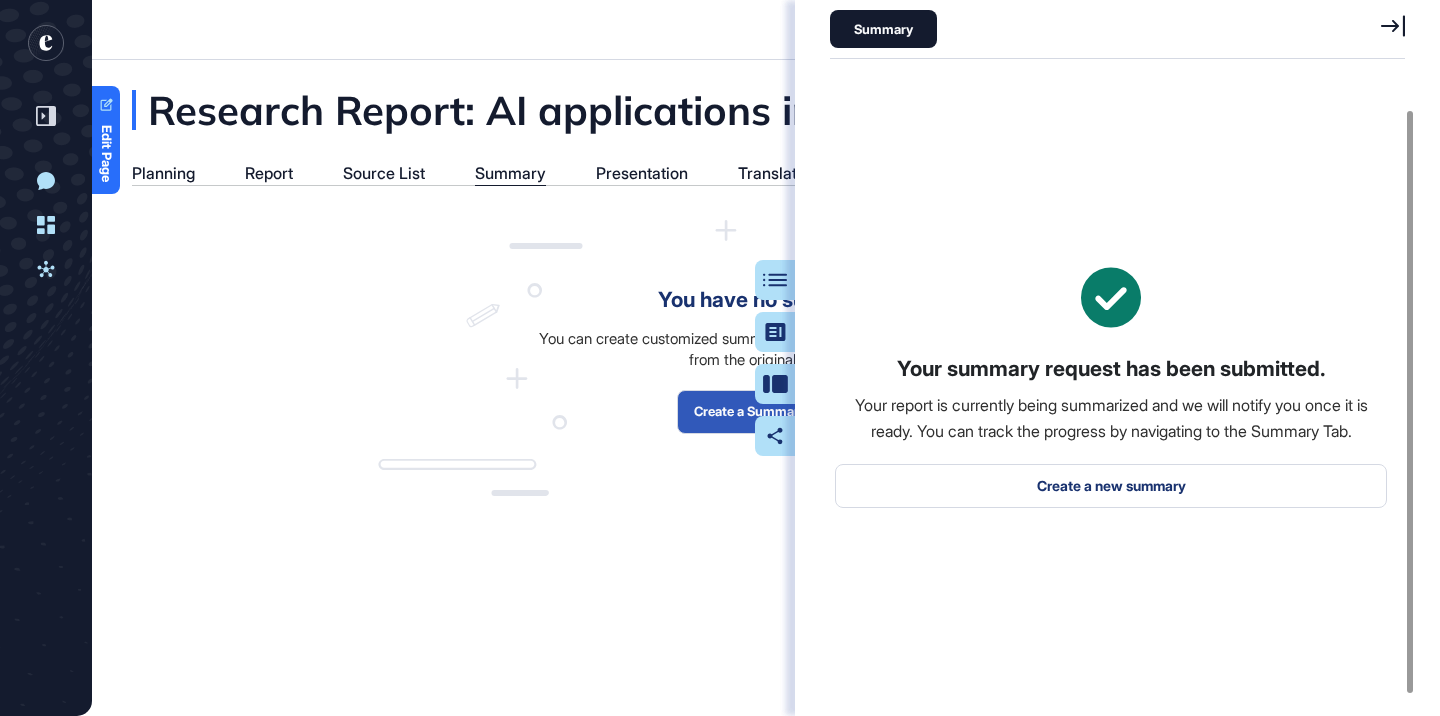 click on "You have no summary You can create customized summaries that highlight specific insights from the original report. Create a Summary" at bounding box center (766, 359) 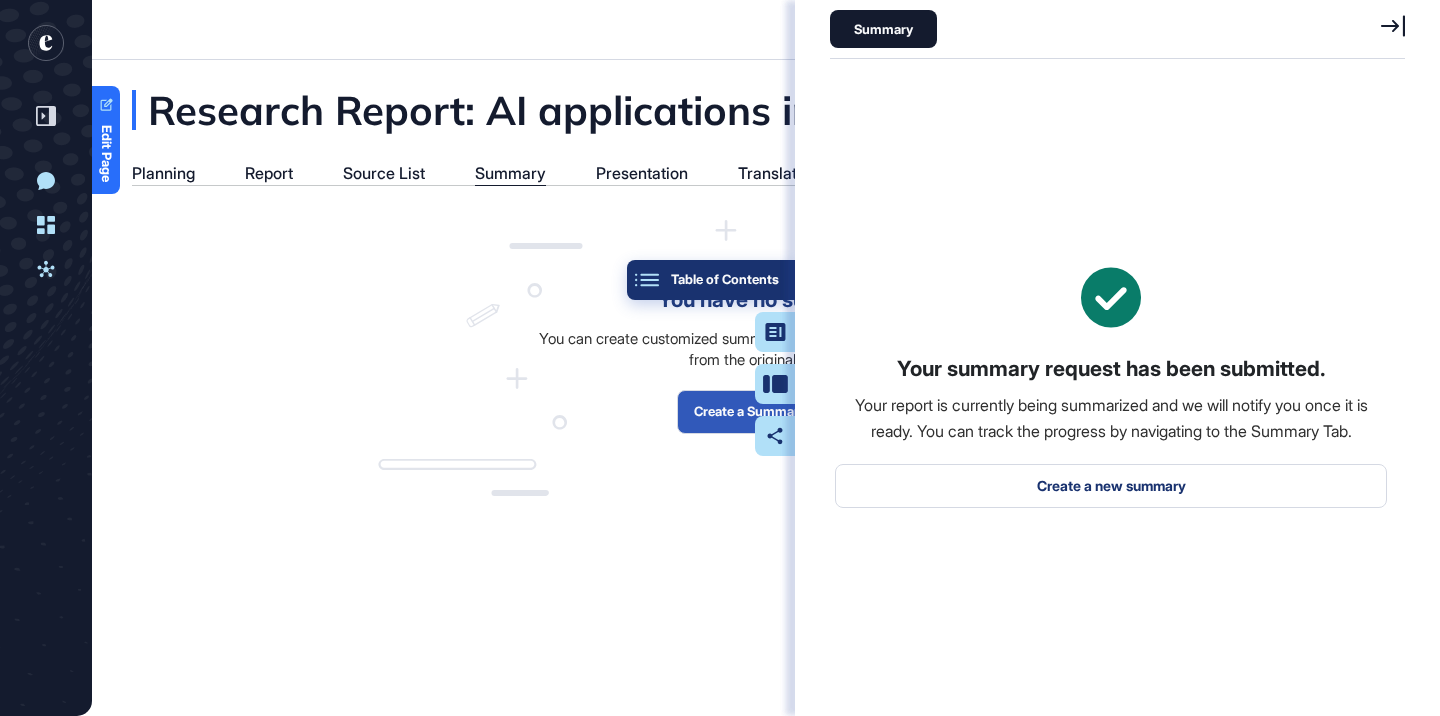 click on "Table of Contents" 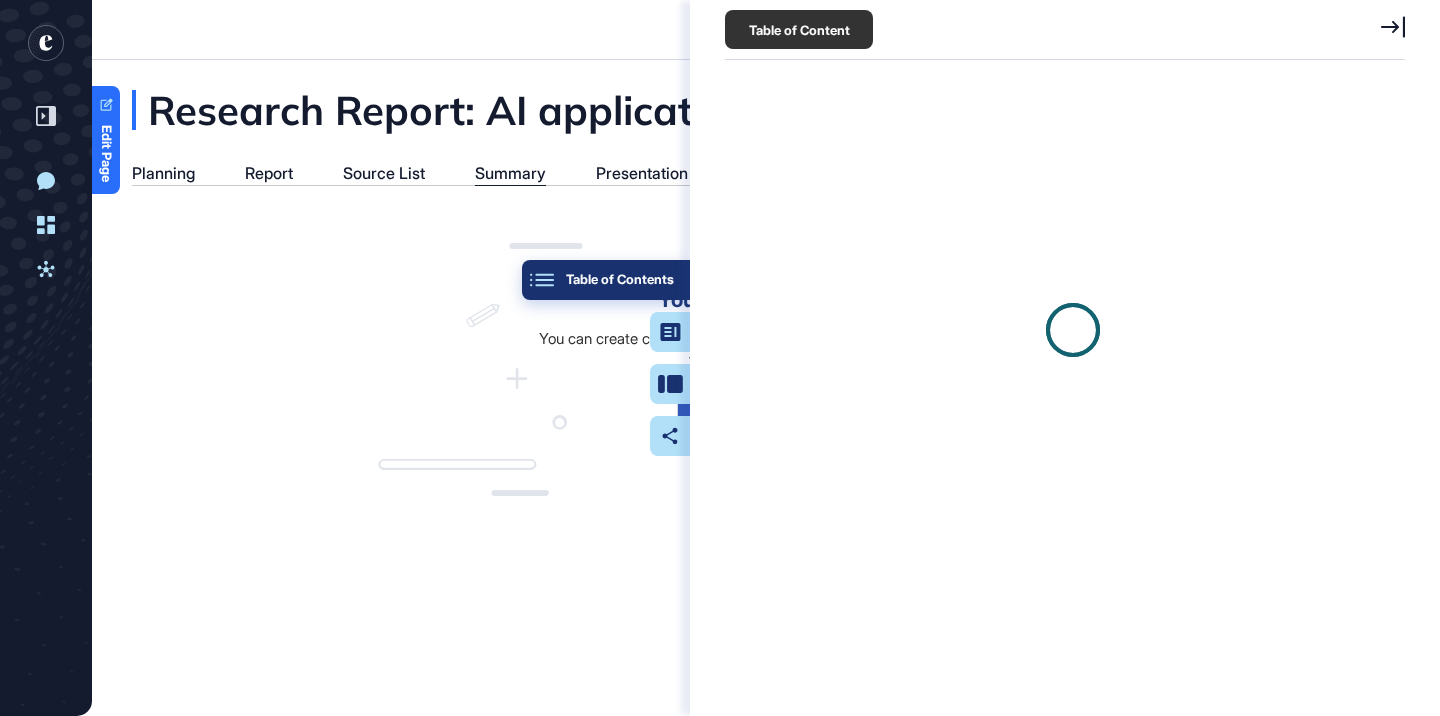 scroll, scrollTop: 0, scrollLeft: 0, axis: both 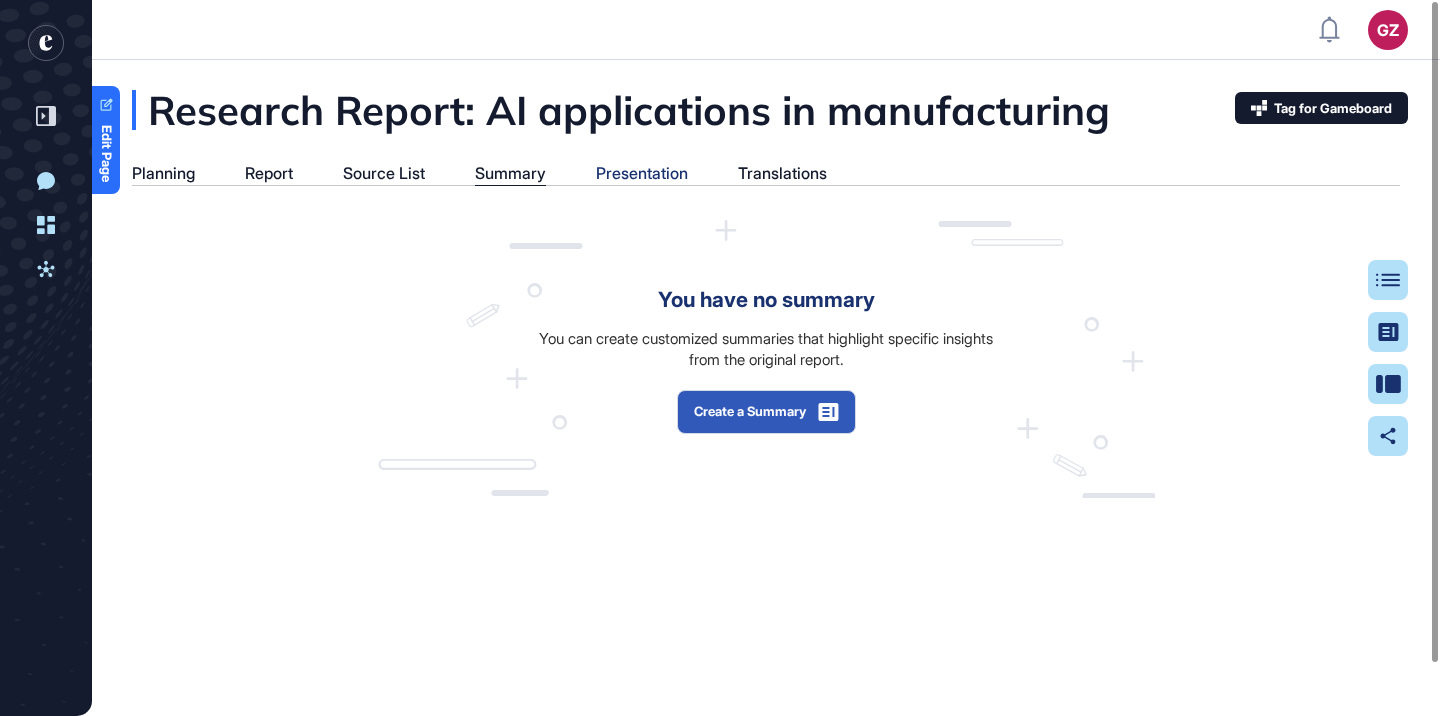 click on "Presentation" at bounding box center [642, 173] 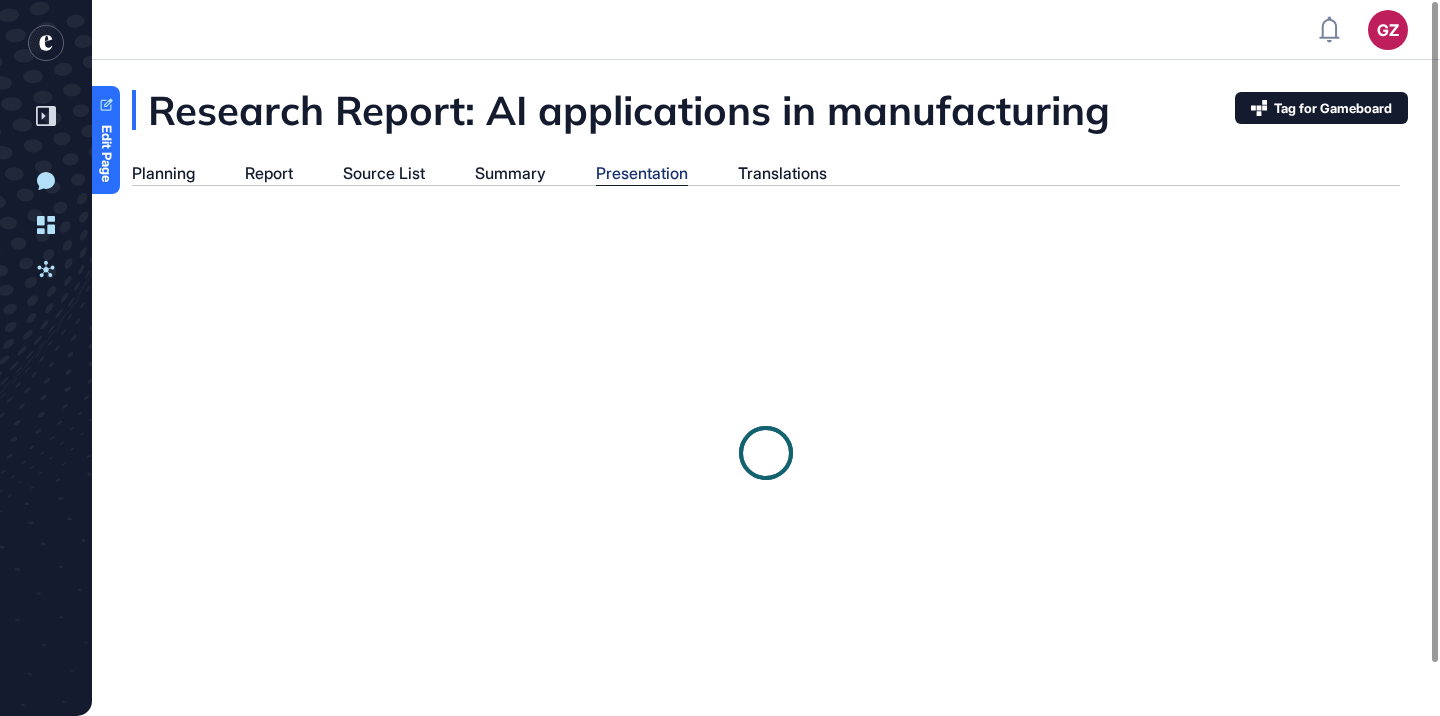 scroll, scrollTop: 616, scrollLeft: 5, axis: both 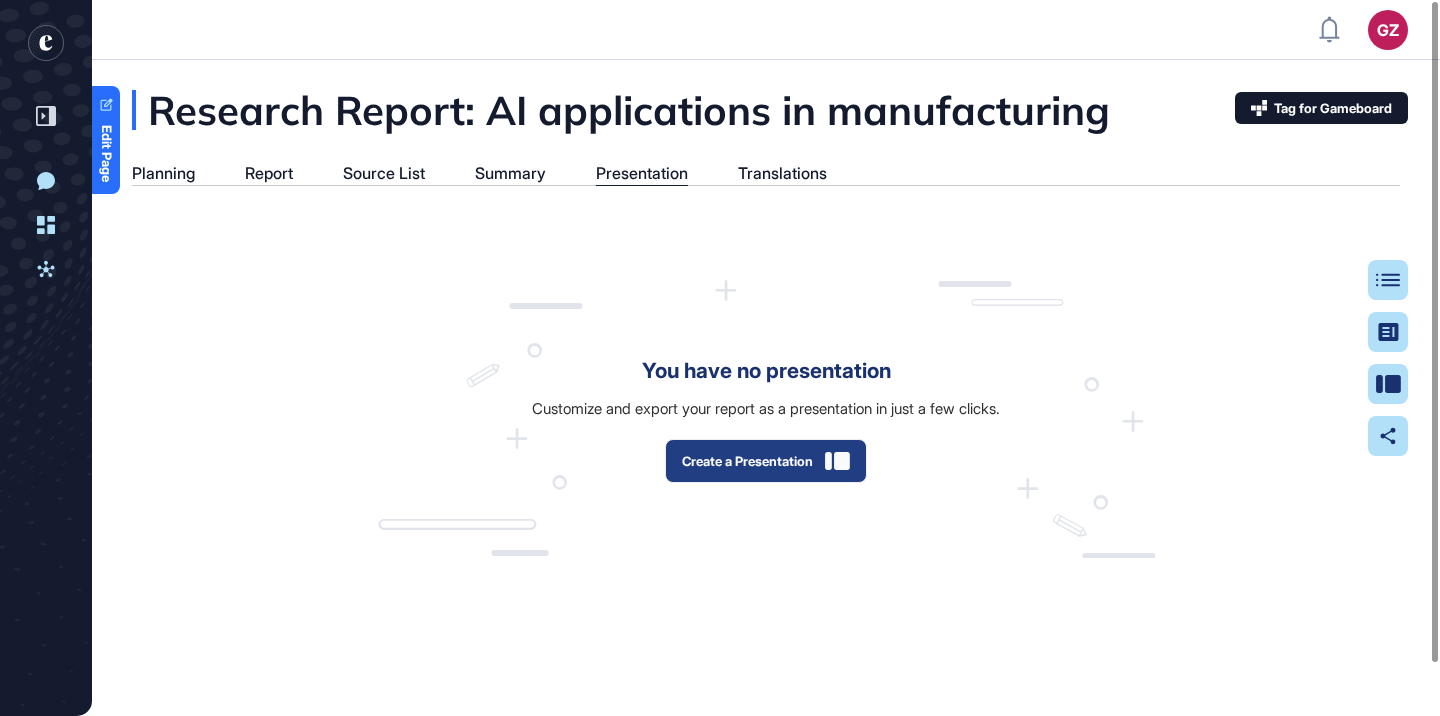click on "Create a Presentation" at bounding box center (766, 461) 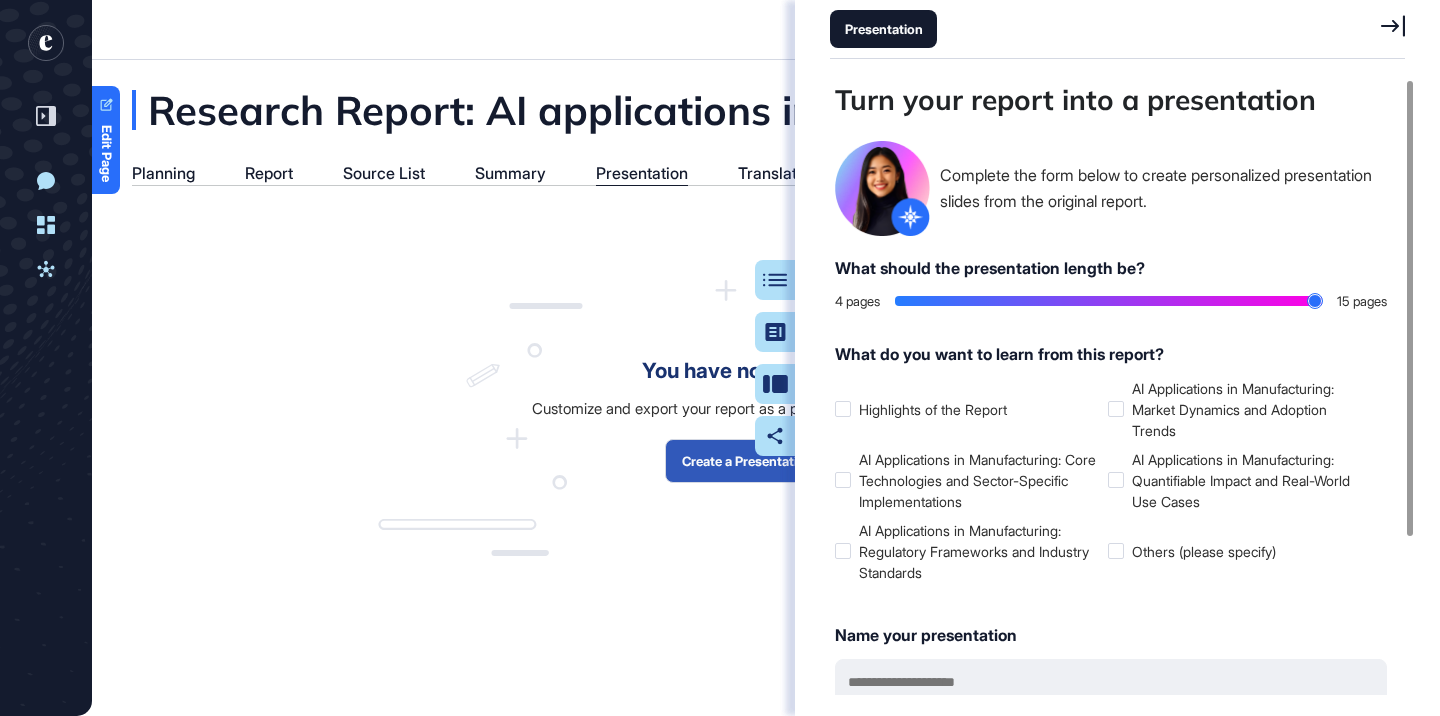 type on "**" 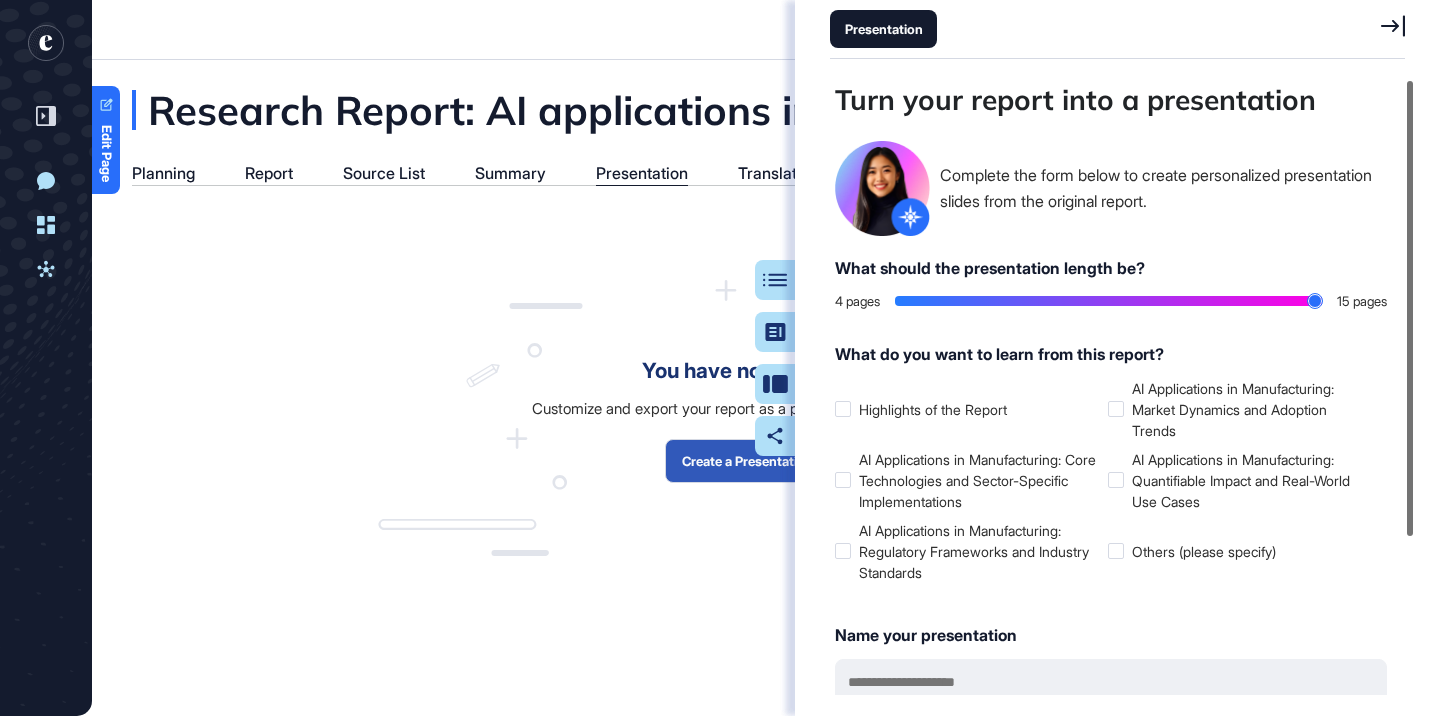 drag, startPoint x: 905, startPoint y: 302, endPoint x: 1407, endPoint y: 302, distance: 502 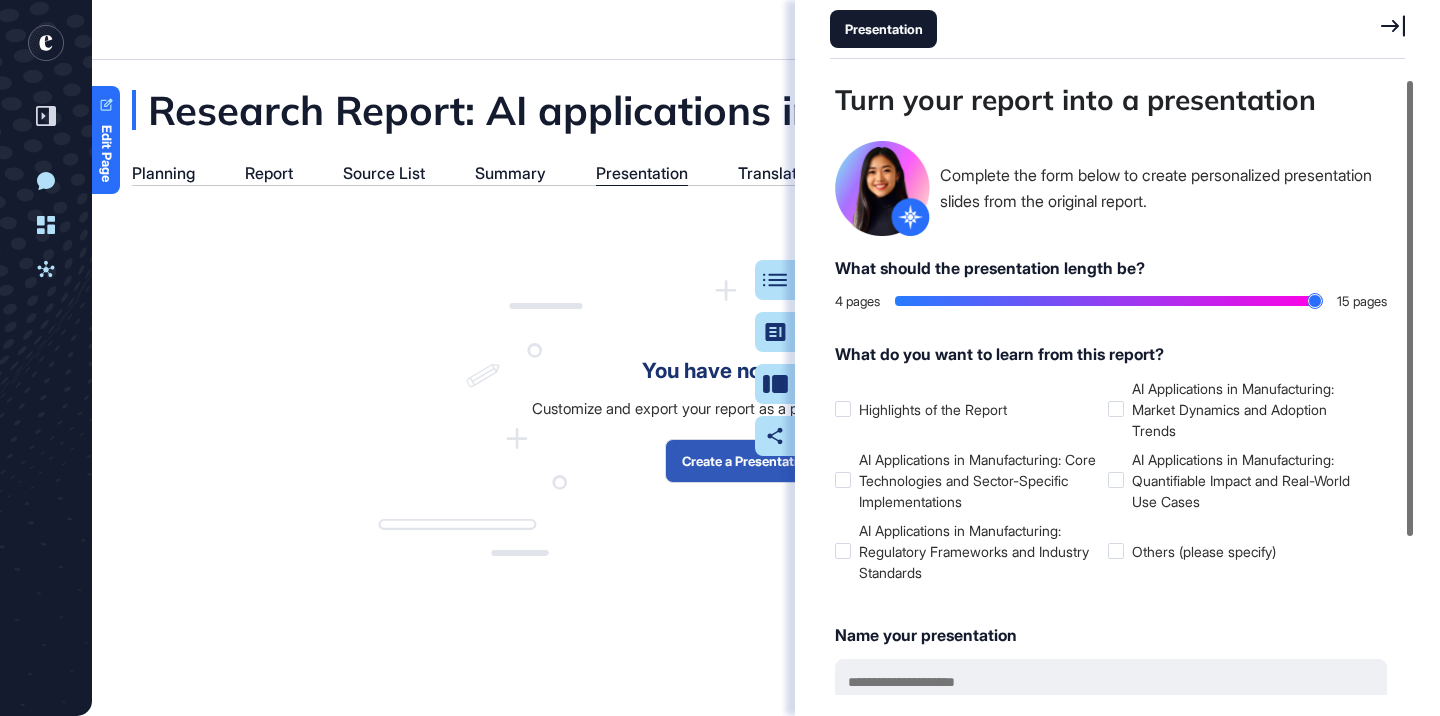 click on "Turn your report into a presentation Complete the form below to create personalized presentation slides from the original report. What should the presentation length be? 4 pages 15 pages What do you want to learn from this report? Highlights of the Report AI Applications in Manufacturing: Market Dynamics and Adoption Trends AI Applications in Manufacturing: Core Technologies and Sector-Specific Implementations AI Applications in Manufacturing: Quantifiable Impact and Real-World Use Cases AI Applications in Manufacturing: Regulatory Frameworks and Industry Standards Others (please specify) Name your presentation Cancel Create presentation Good to know You can create multiple report presentation based on your preferences. All presentation are stored under the  Presentation Tab." at bounding box center [1122, 387] 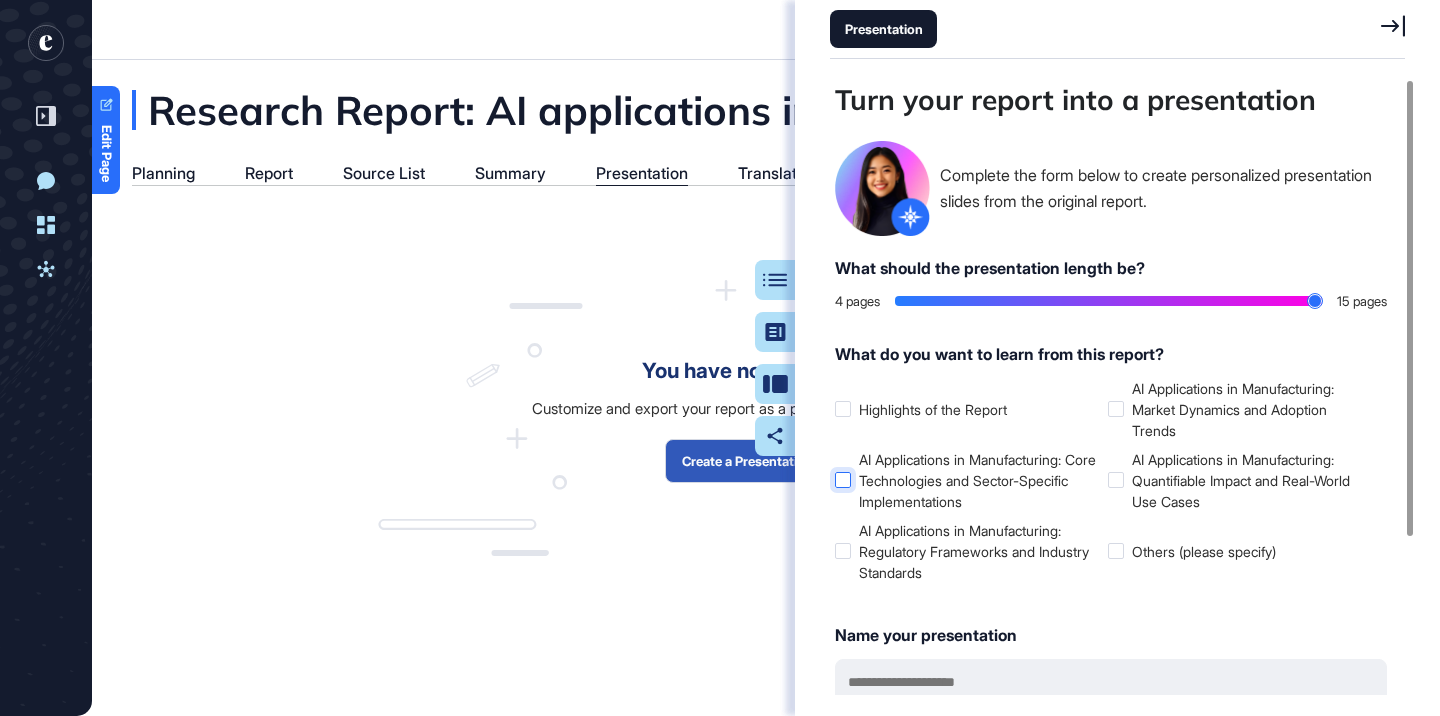 click at bounding box center (843, 480) 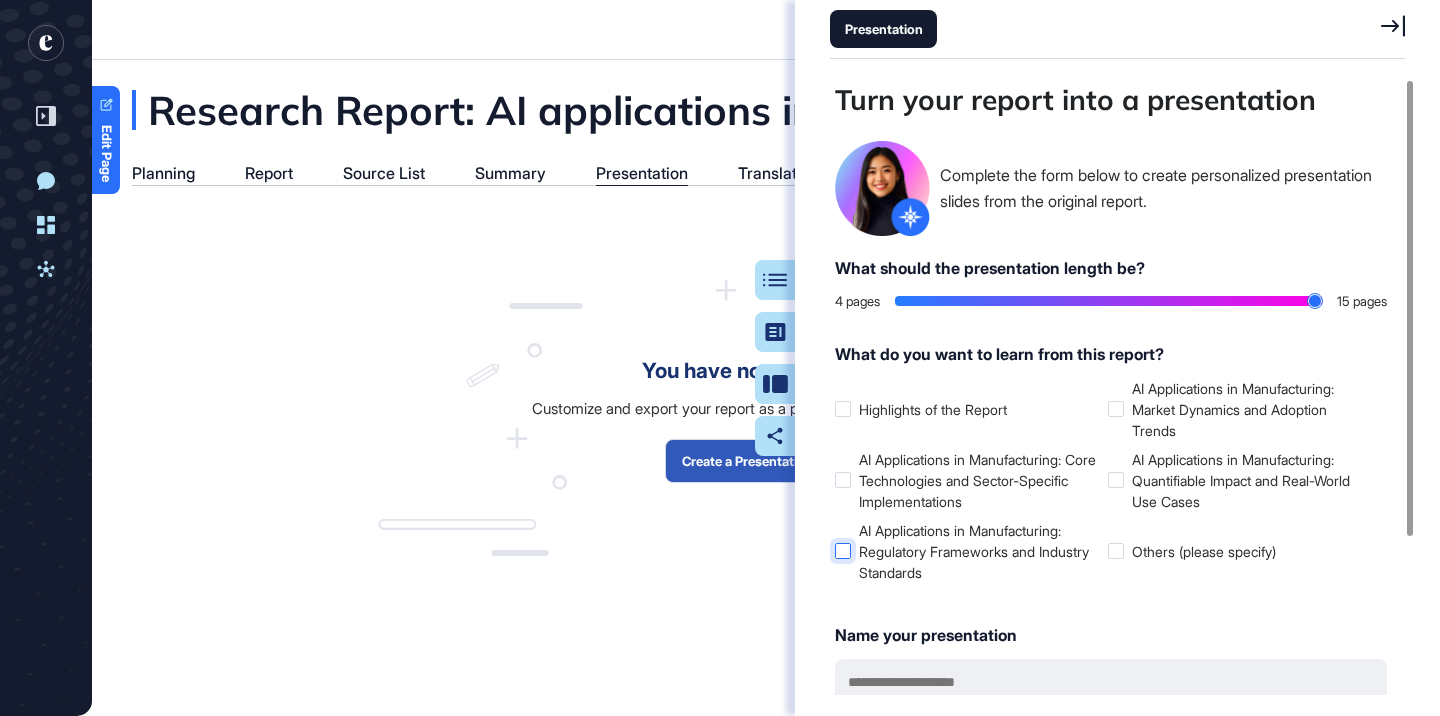 click at bounding box center [843, 551] 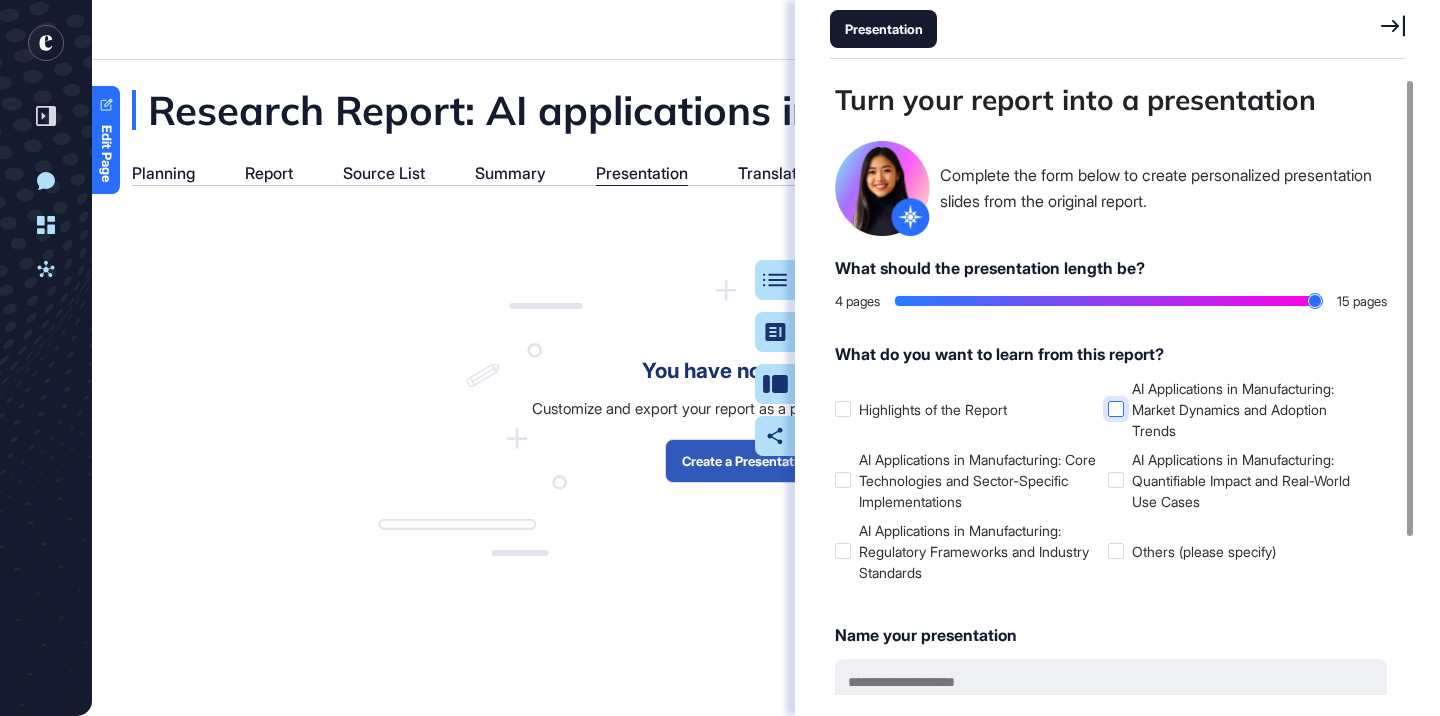 click at bounding box center (1116, 409) 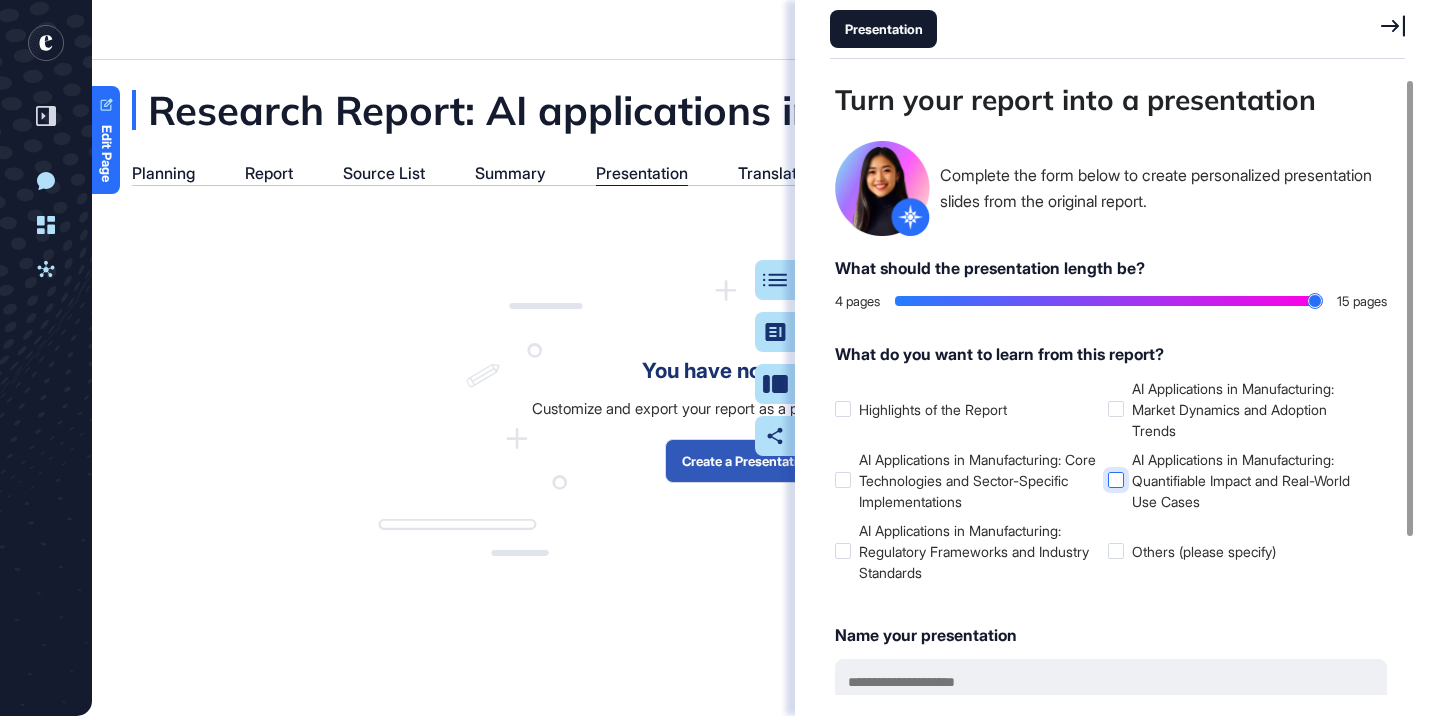 click at bounding box center (1116, 480) 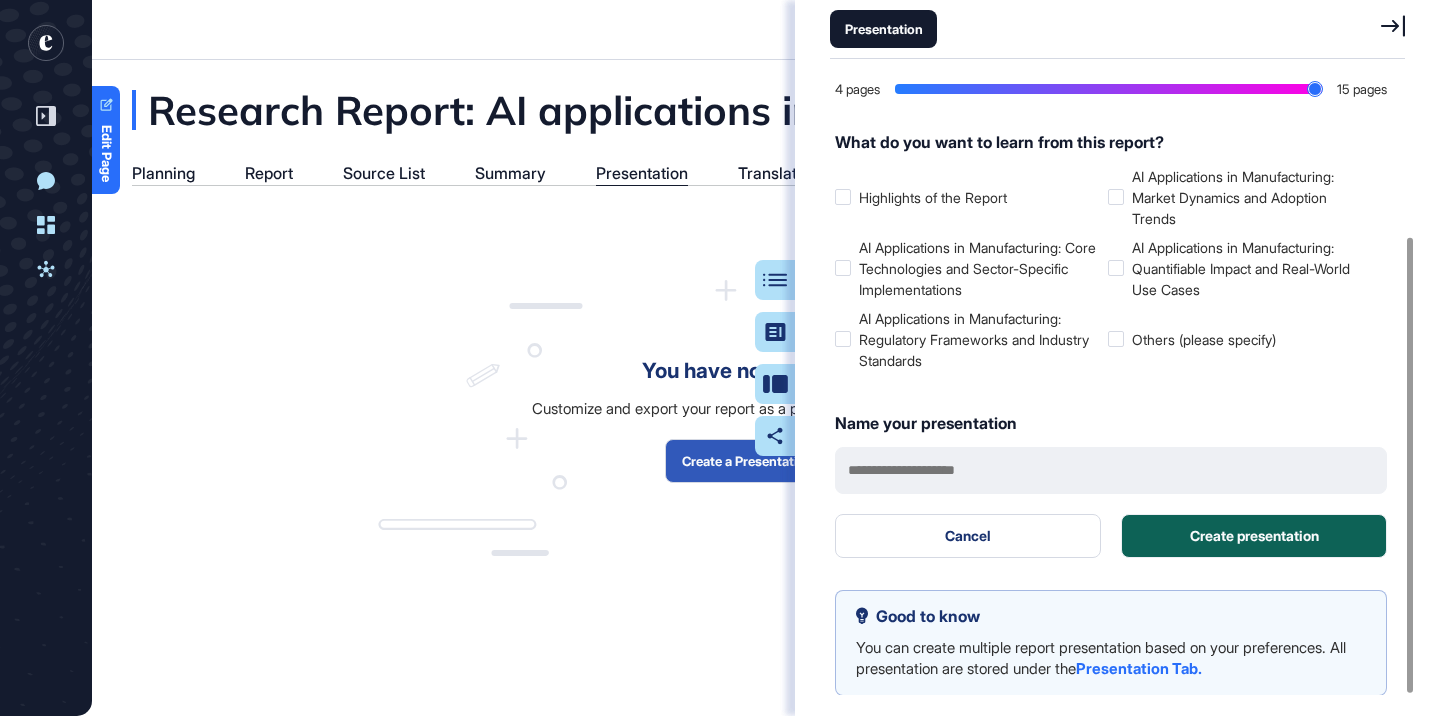 click on "Create presentation" at bounding box center (1254, 536) 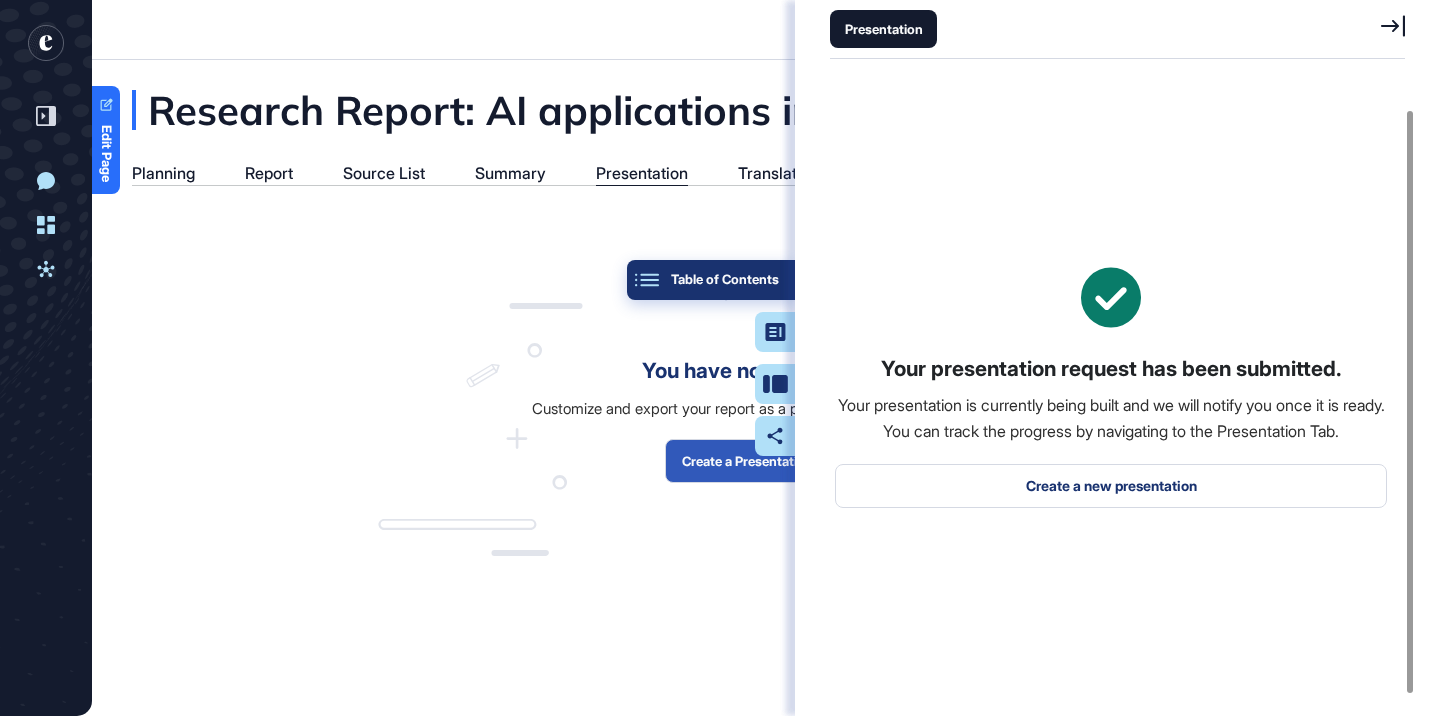 click on "Table of Contents" at bounding box center [711, 280] 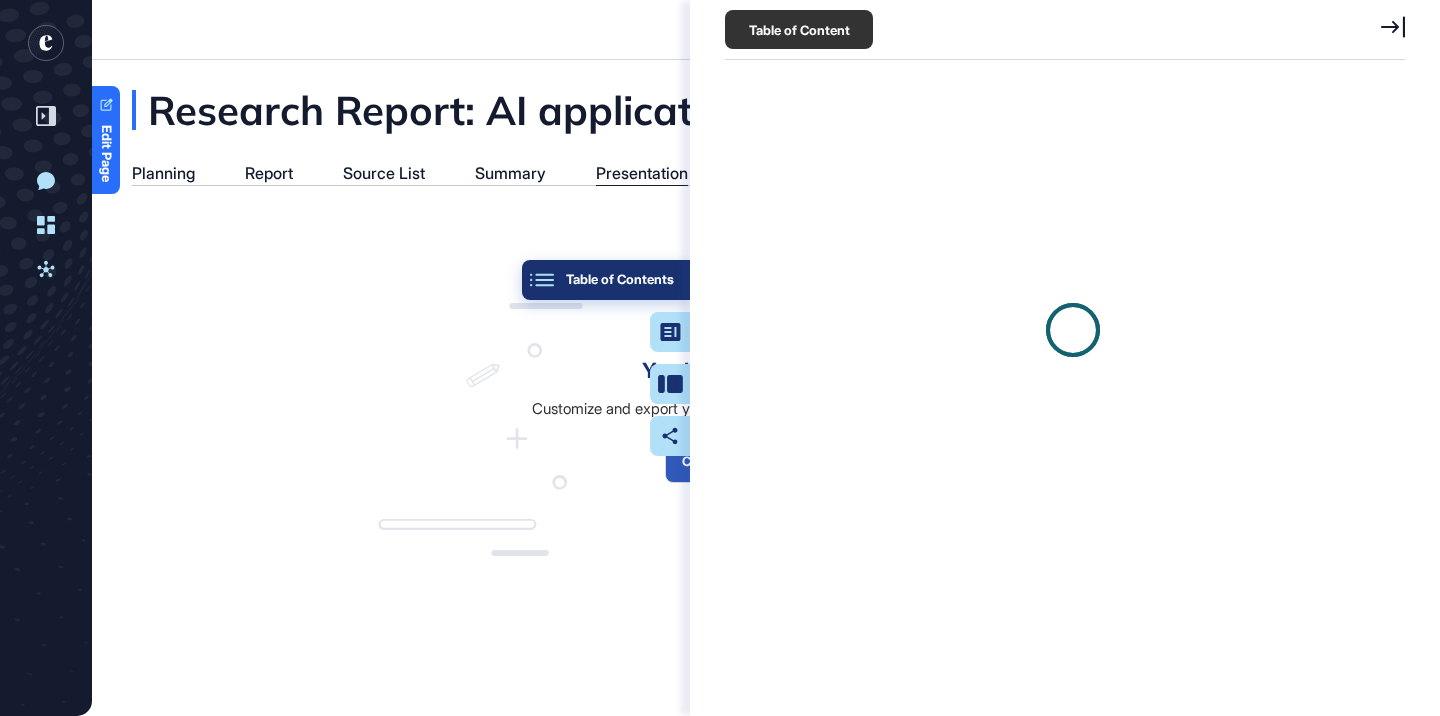 click on "Table of Contents" 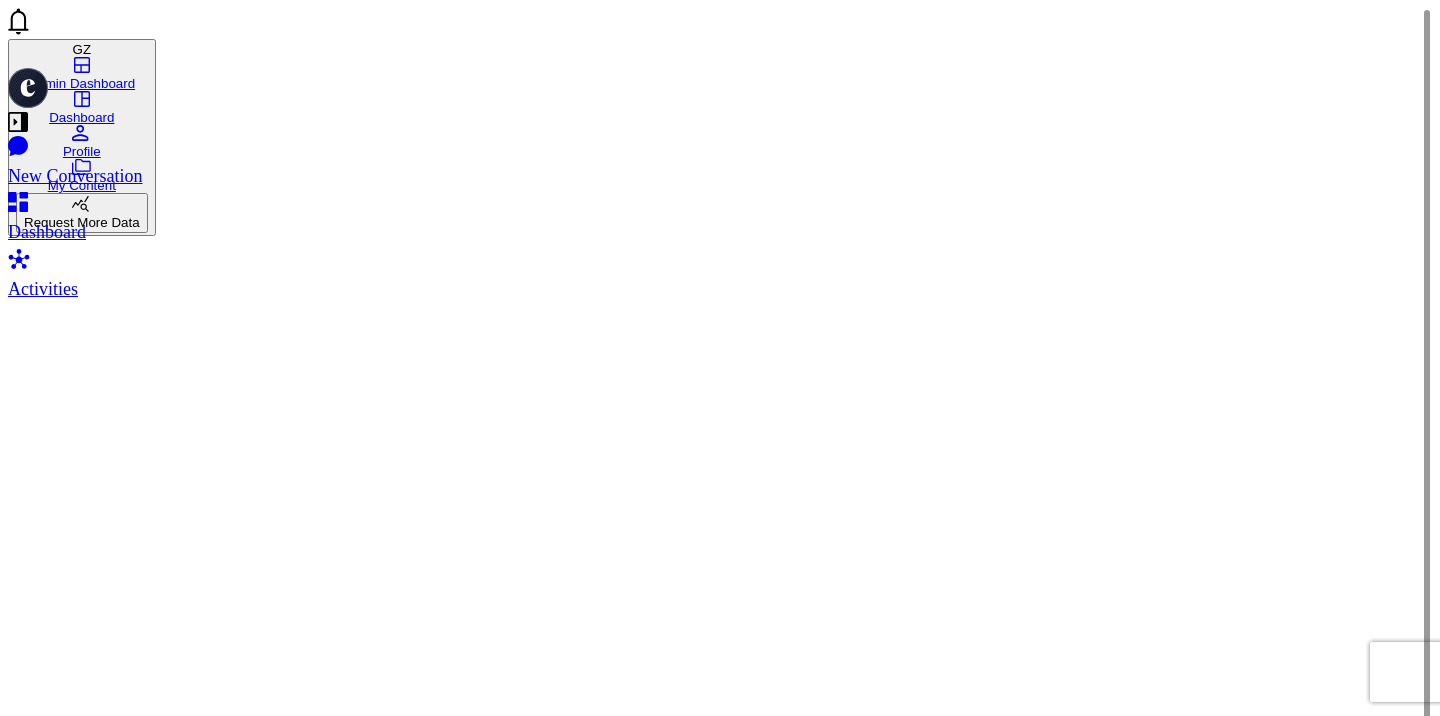 scroll, scrollTop: 0, scrollLeft: 0, axis: both 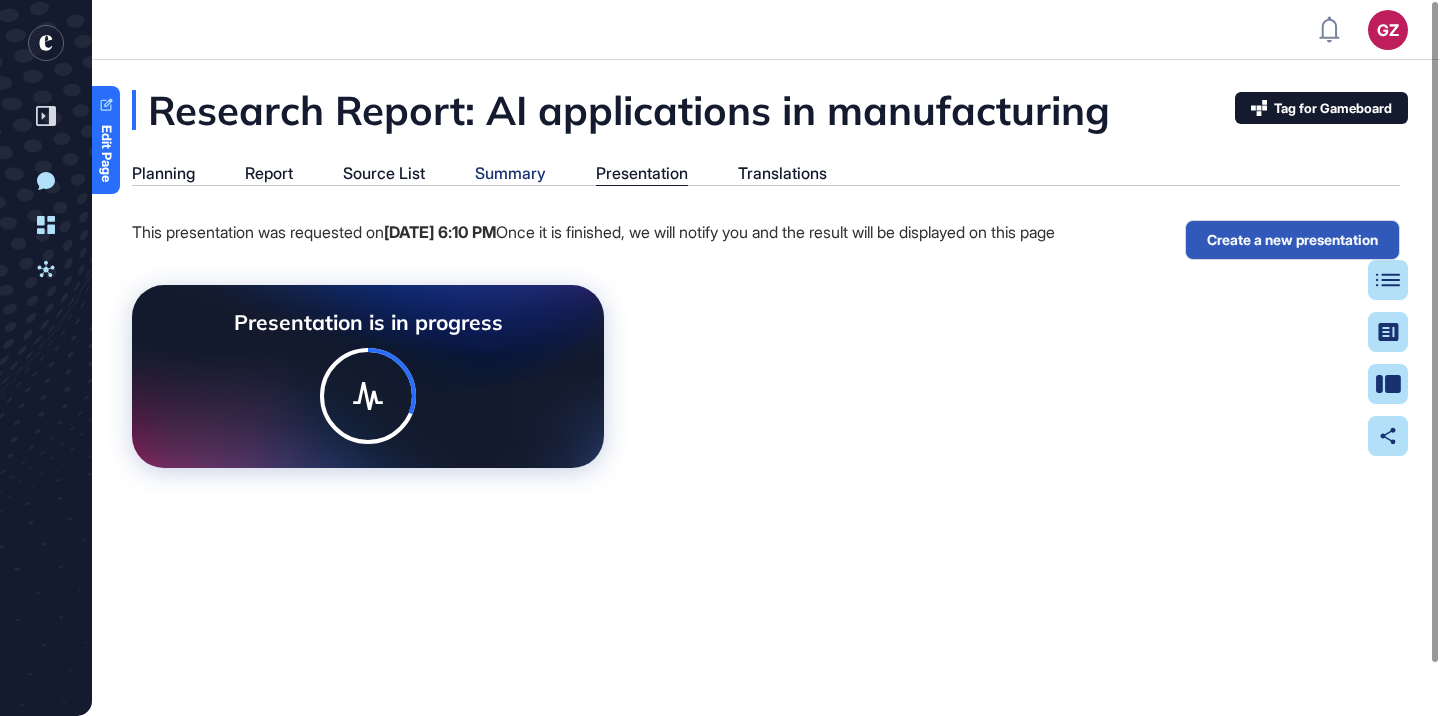click on "Summary" at bounding box center (510, 173) 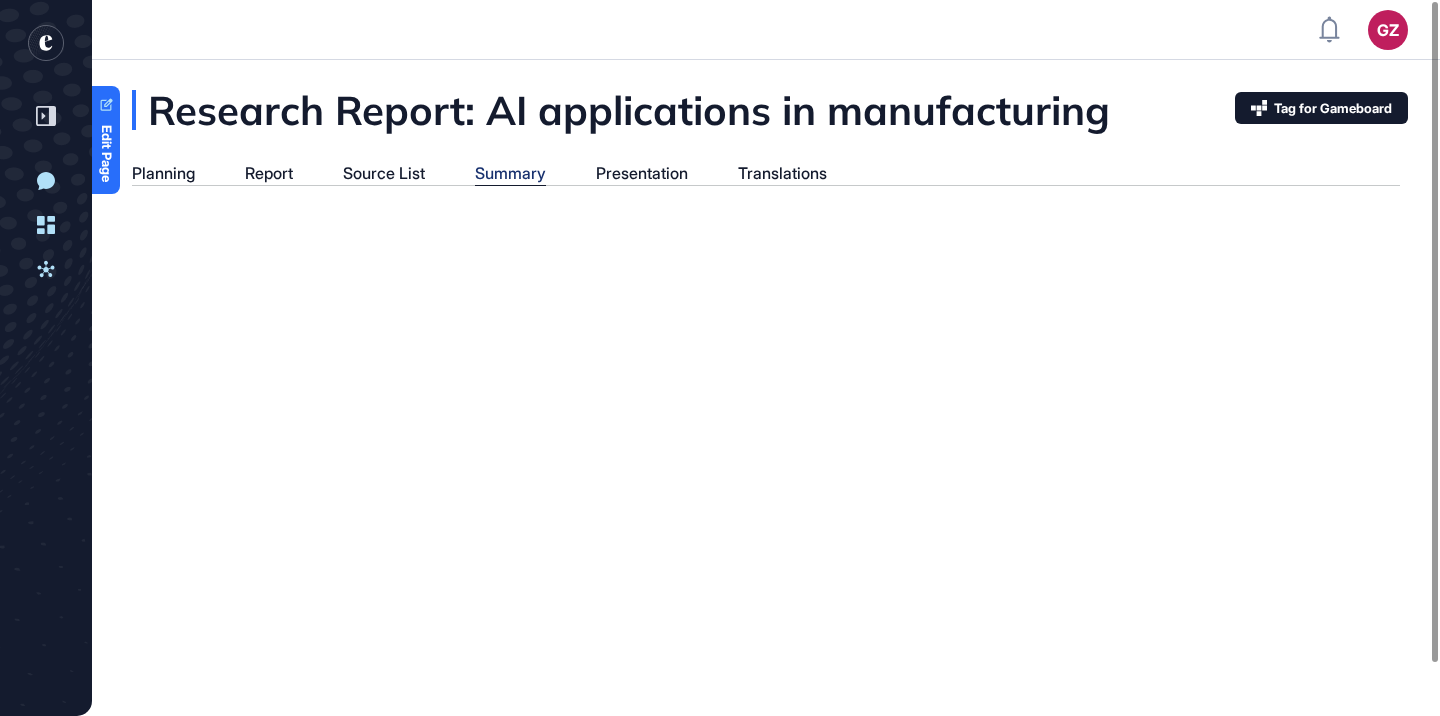 scroll, scrollTop: 616, scrollLeft: 5, axis: both 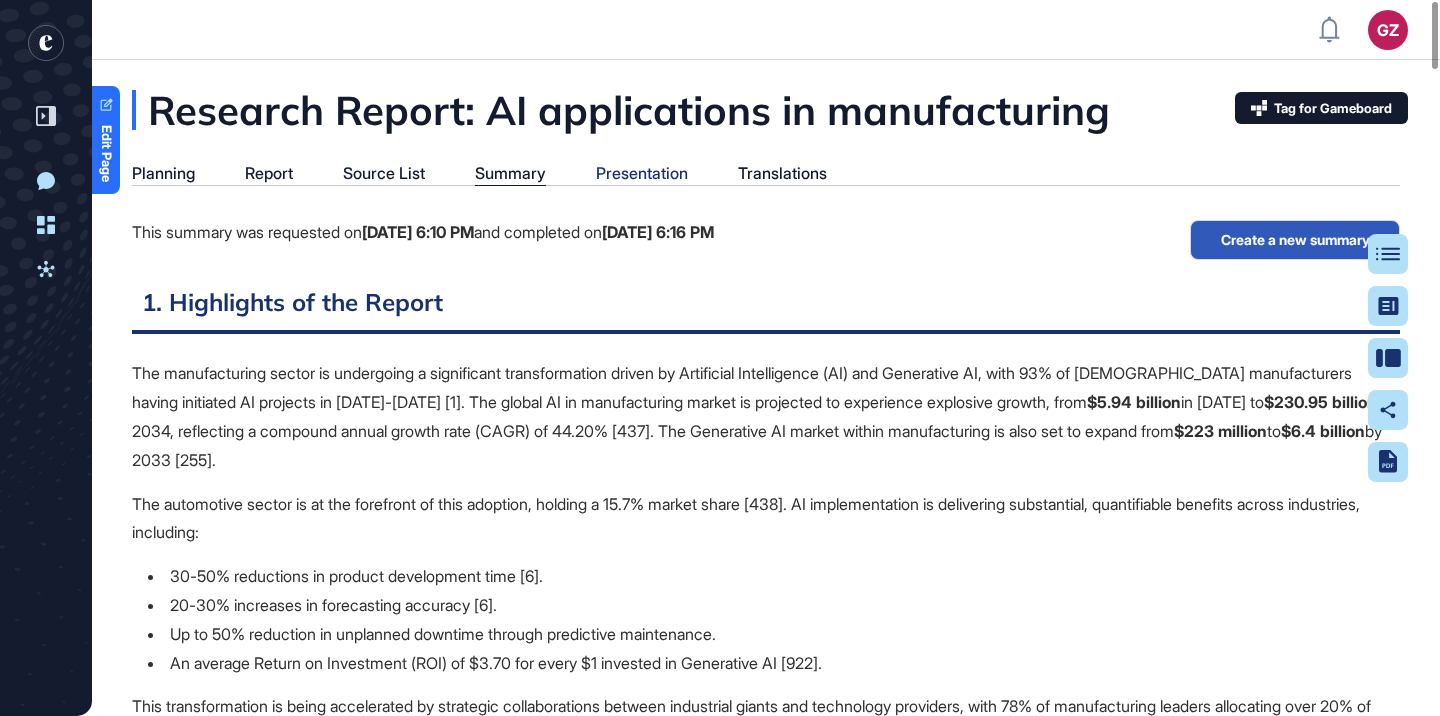click on "Presentation" at bounding box center (642, 173) 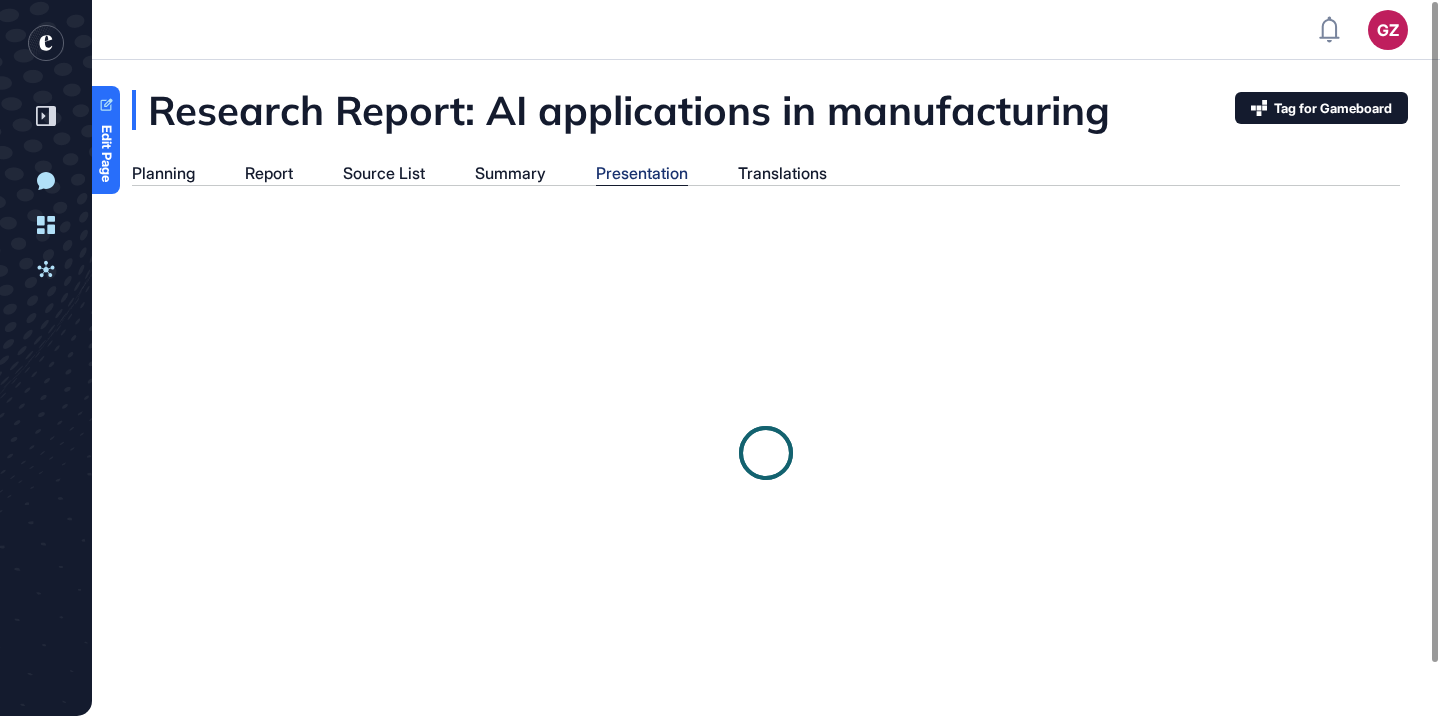 scroll, scrollTop: 616, scrollLeft: 5, axis: both 